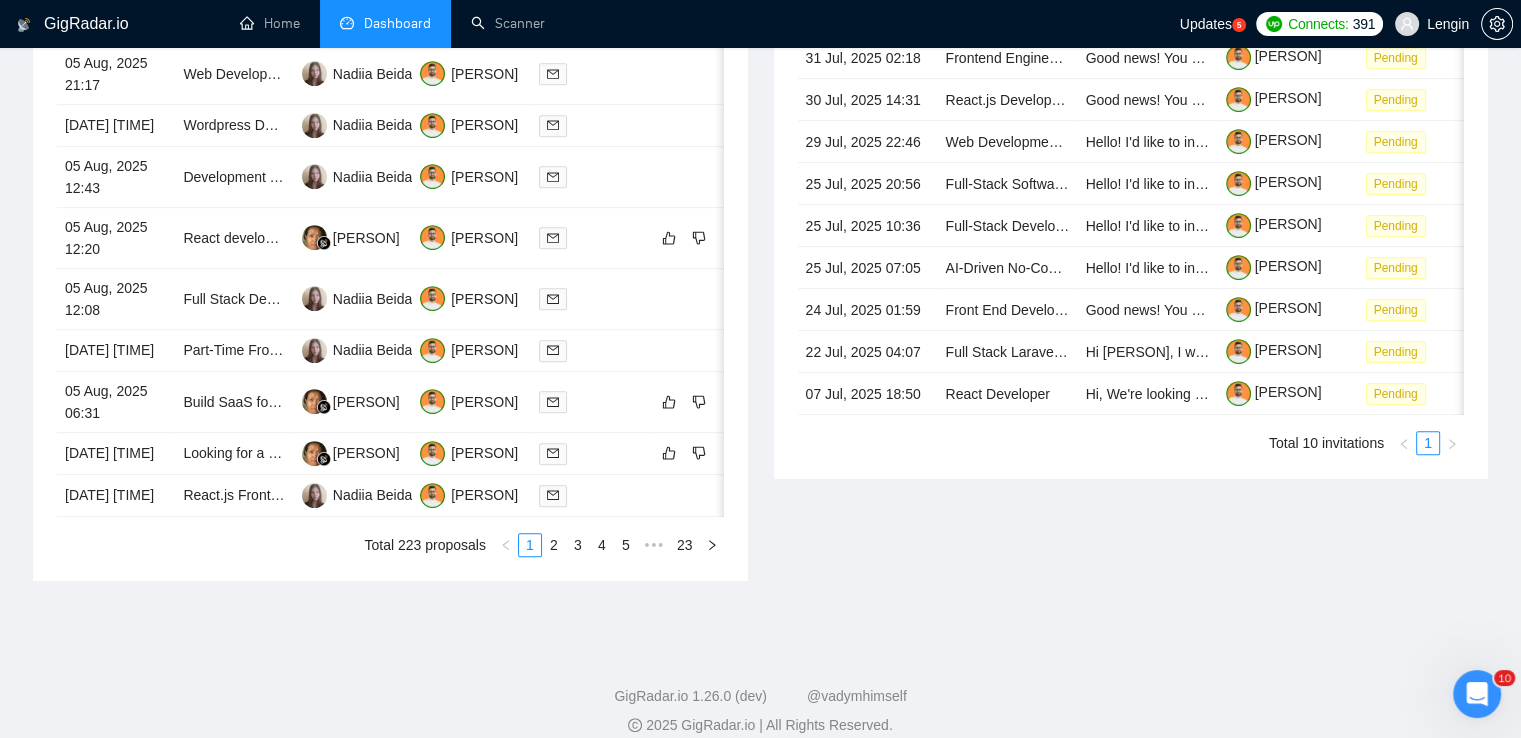 scroll, scrollTop: 0, scrollLeft: 0, axis: both 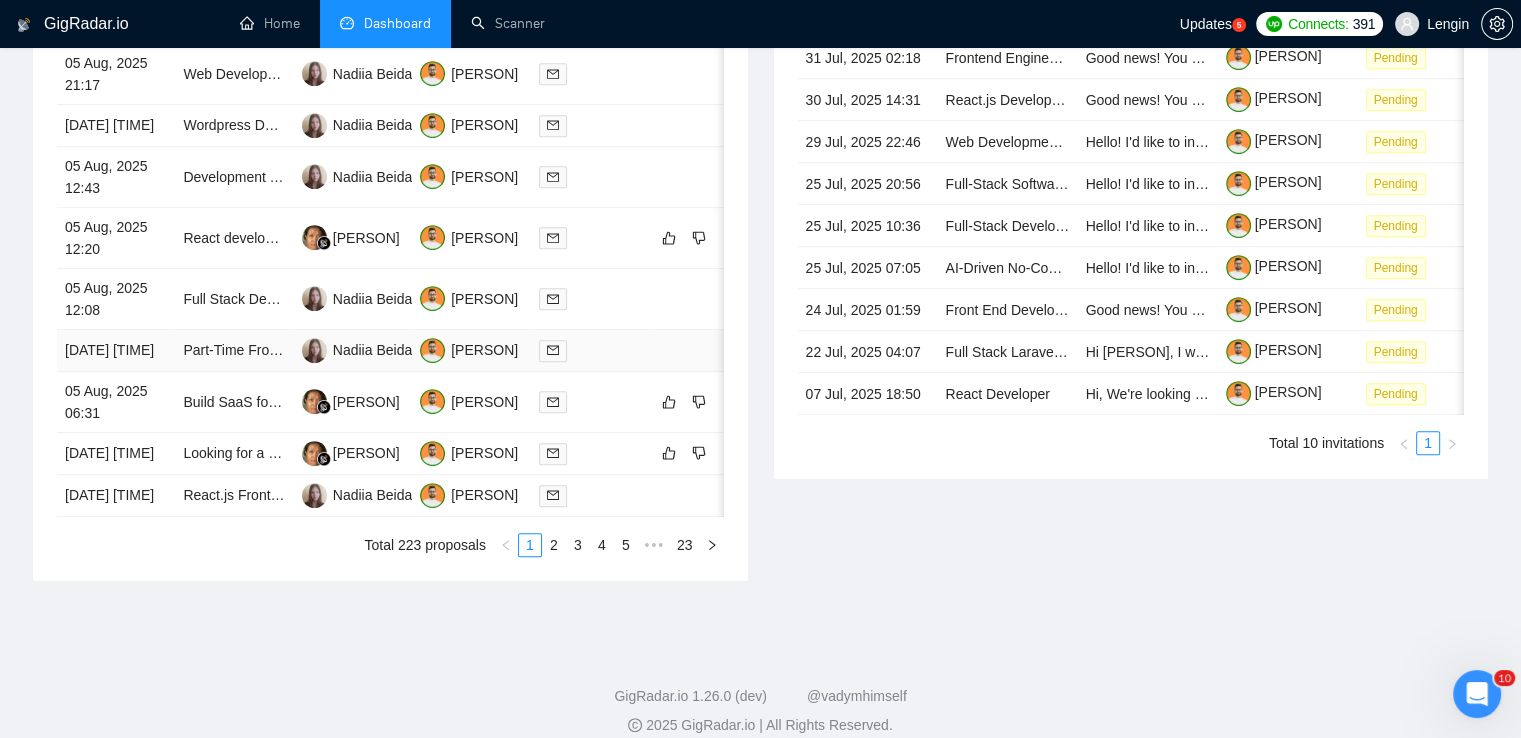 click on "Part-Time Front-End Developer" at bounding box center [234, 351] 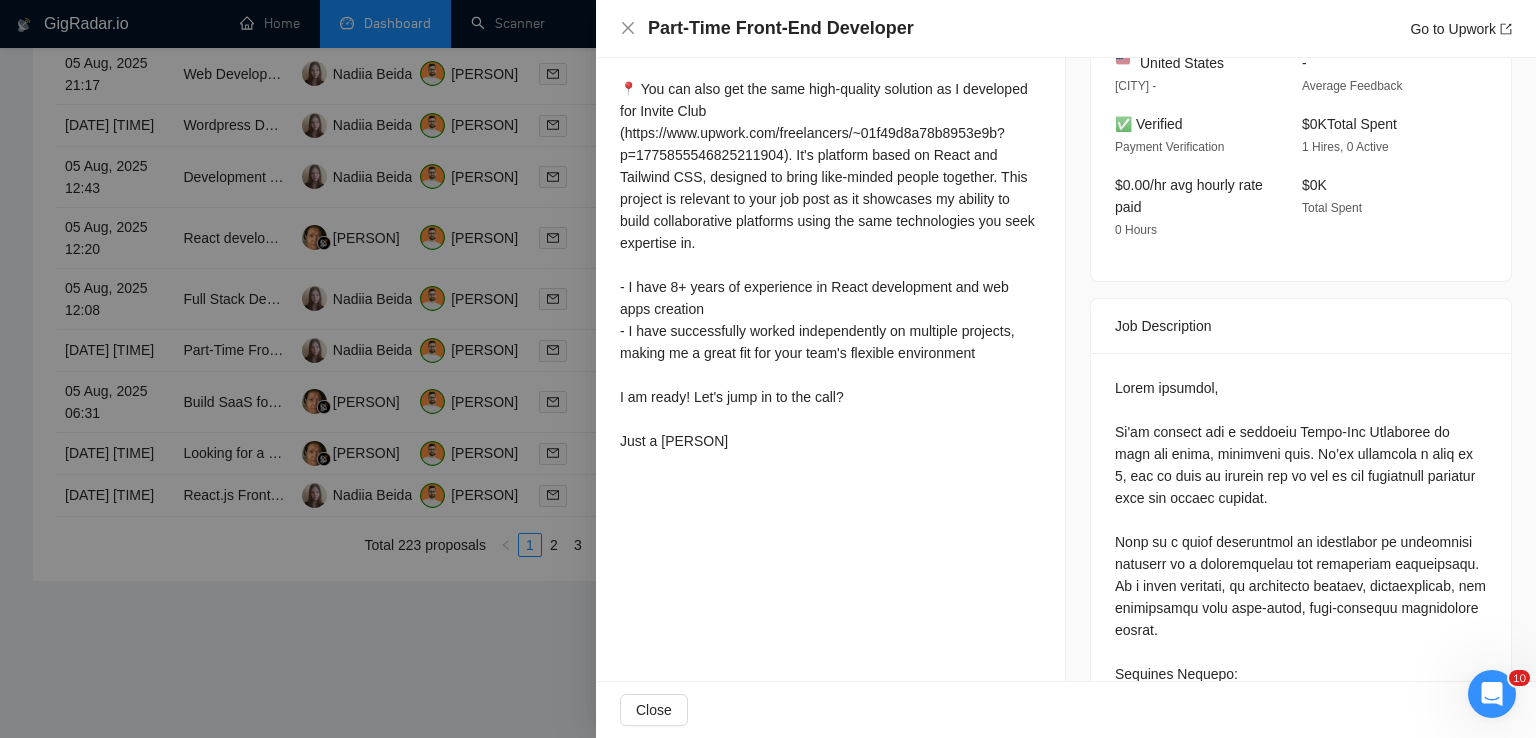 scroll, scrollTop: 760, scrollLeft: 0, axis: vertical 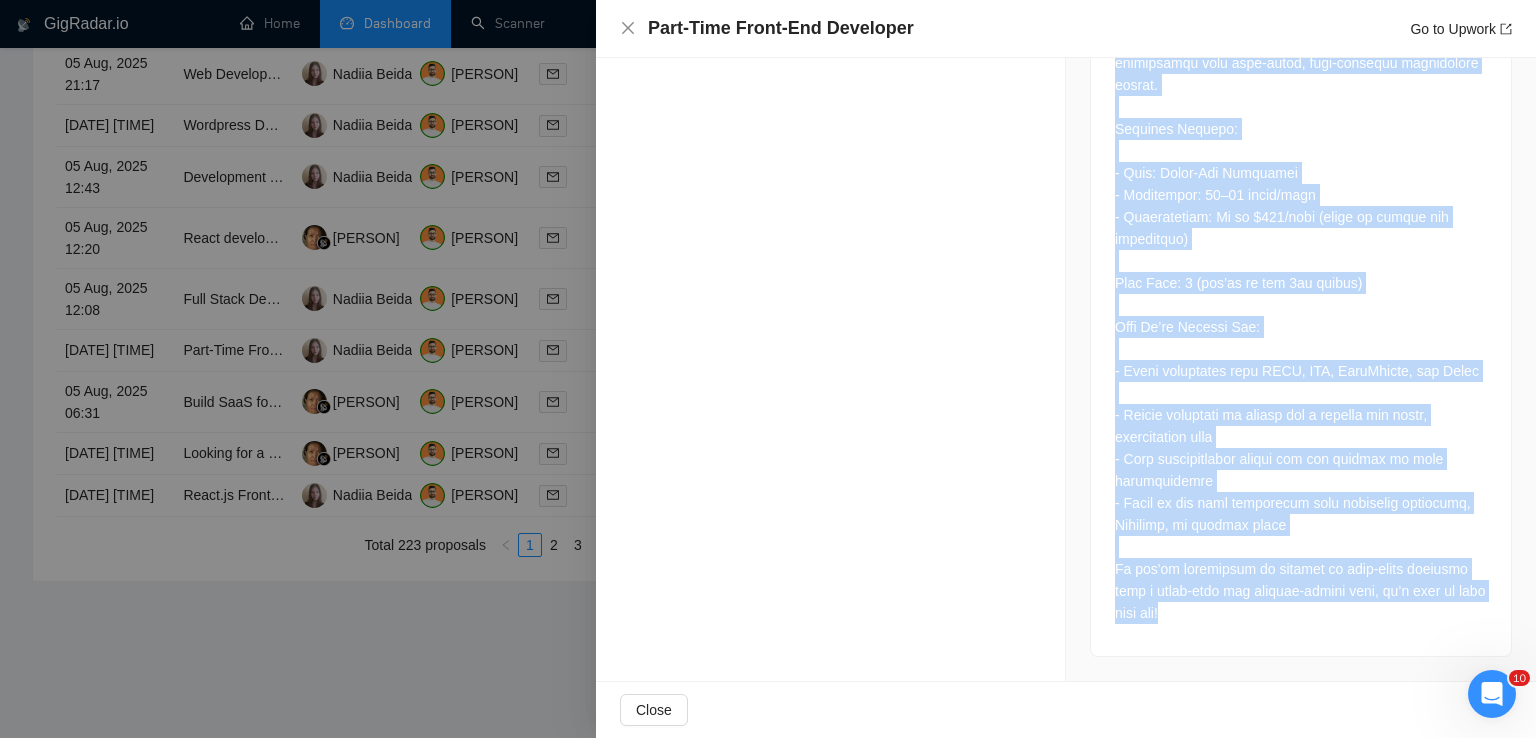 drag, startPoint x: 1108, startPoint y: 172, endPoint x: 1248, endPoint y: 610, distance: 459.8304 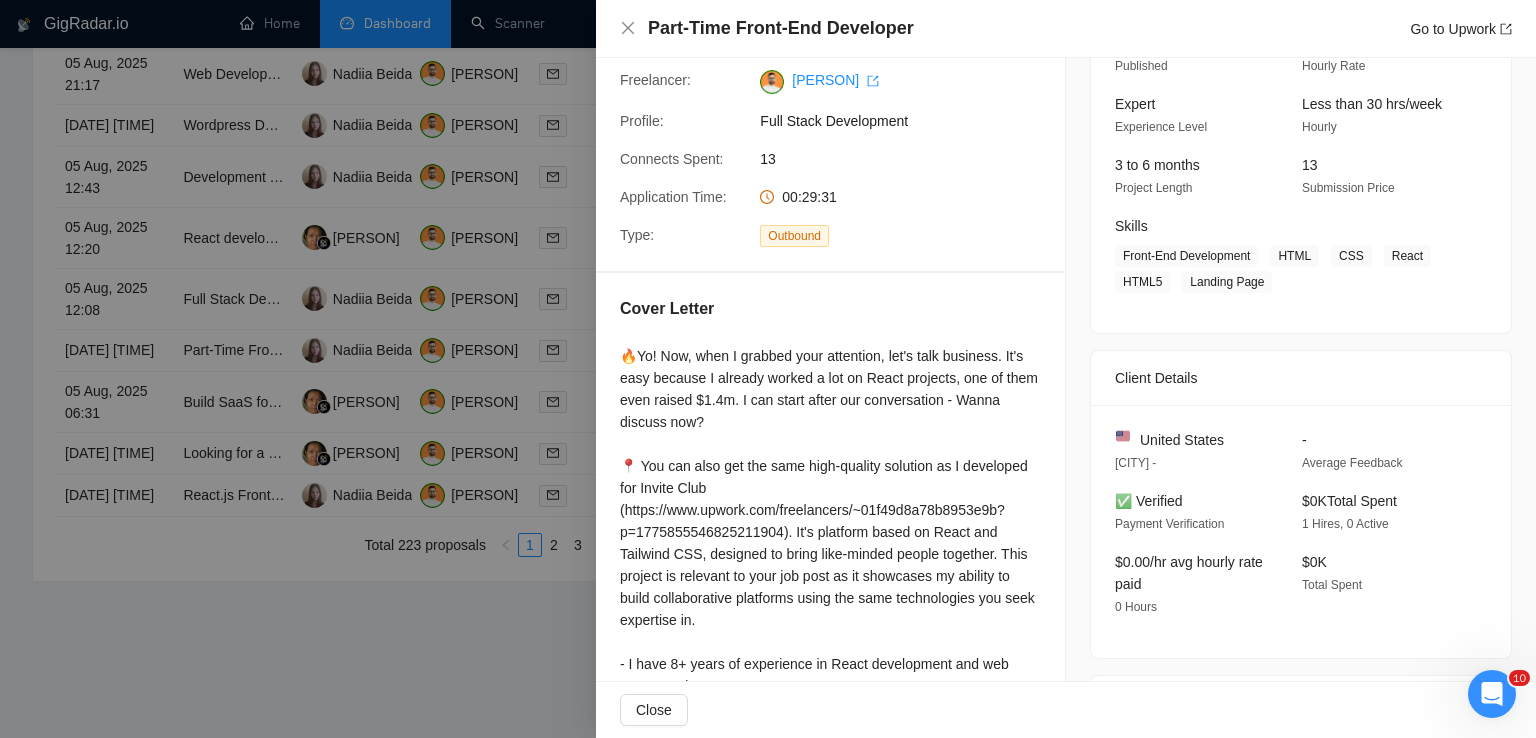 scroll, scrollTop: 168, scrollLeft: 0, axis: vertical 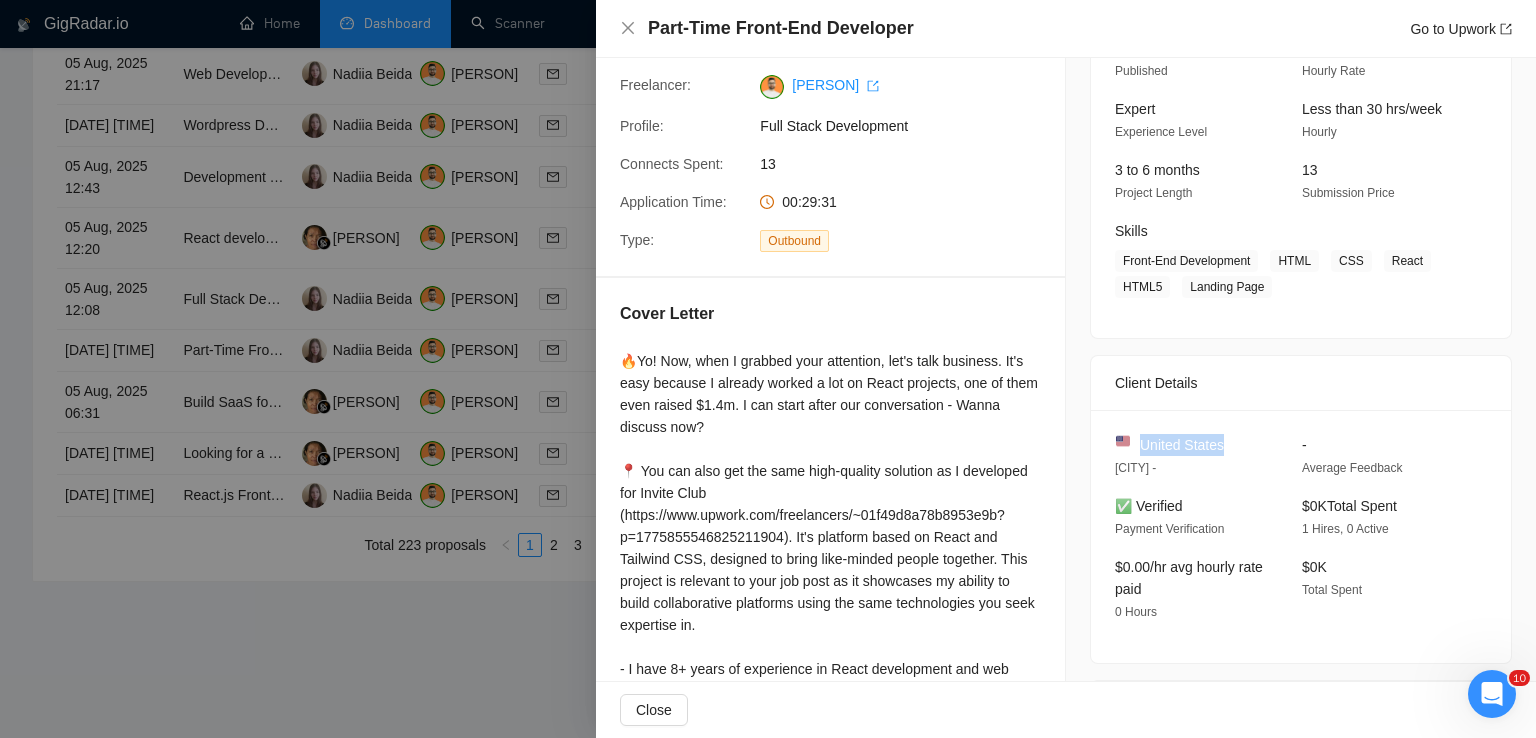 drag, startPoint x: 1220, startPoint y: 446, endPoint x: 1132, endPoint y: 441, distance: 88.14193 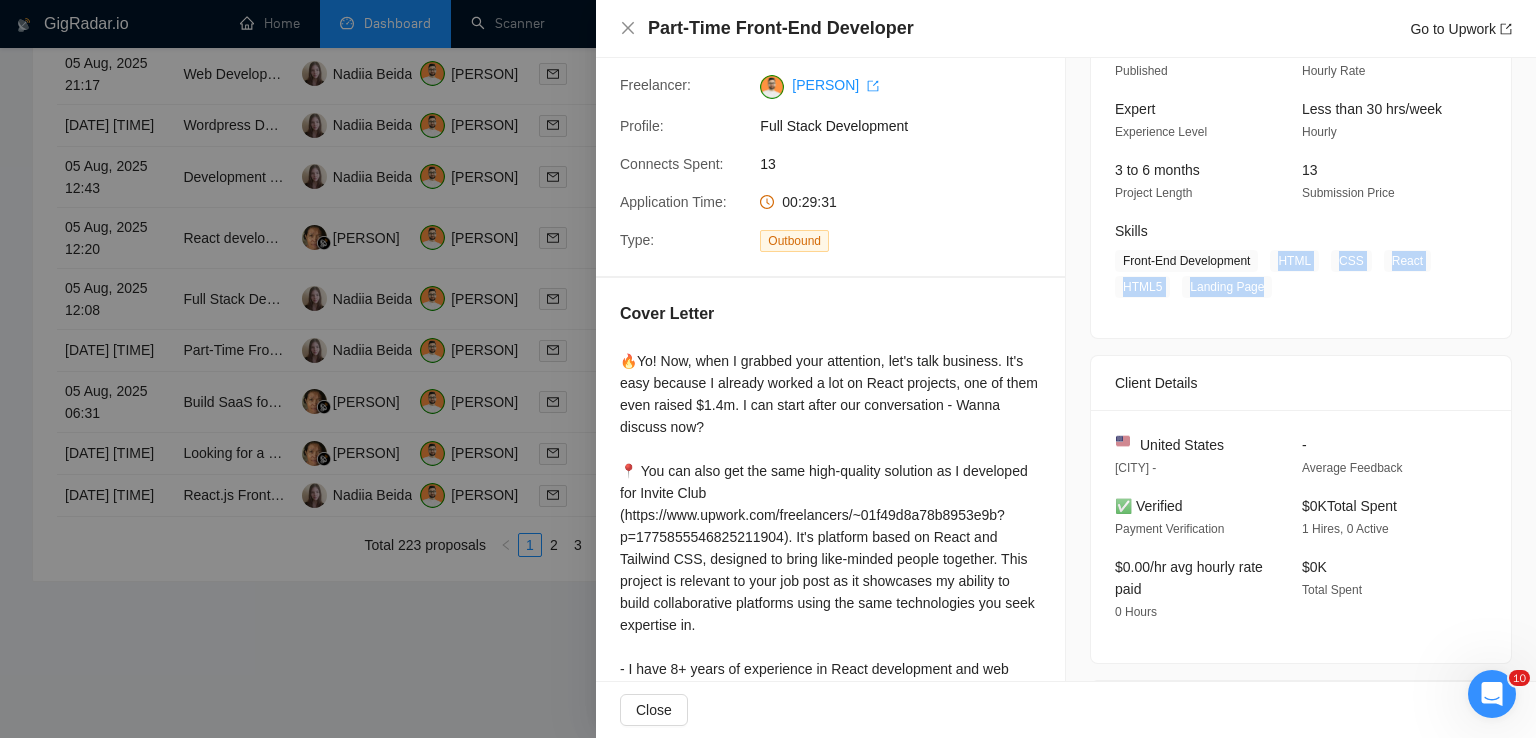 drag, startPoint x: 1271, startPoint y: 262, endPoint x: 1254, endPoint y: 281, distance: 25.495098 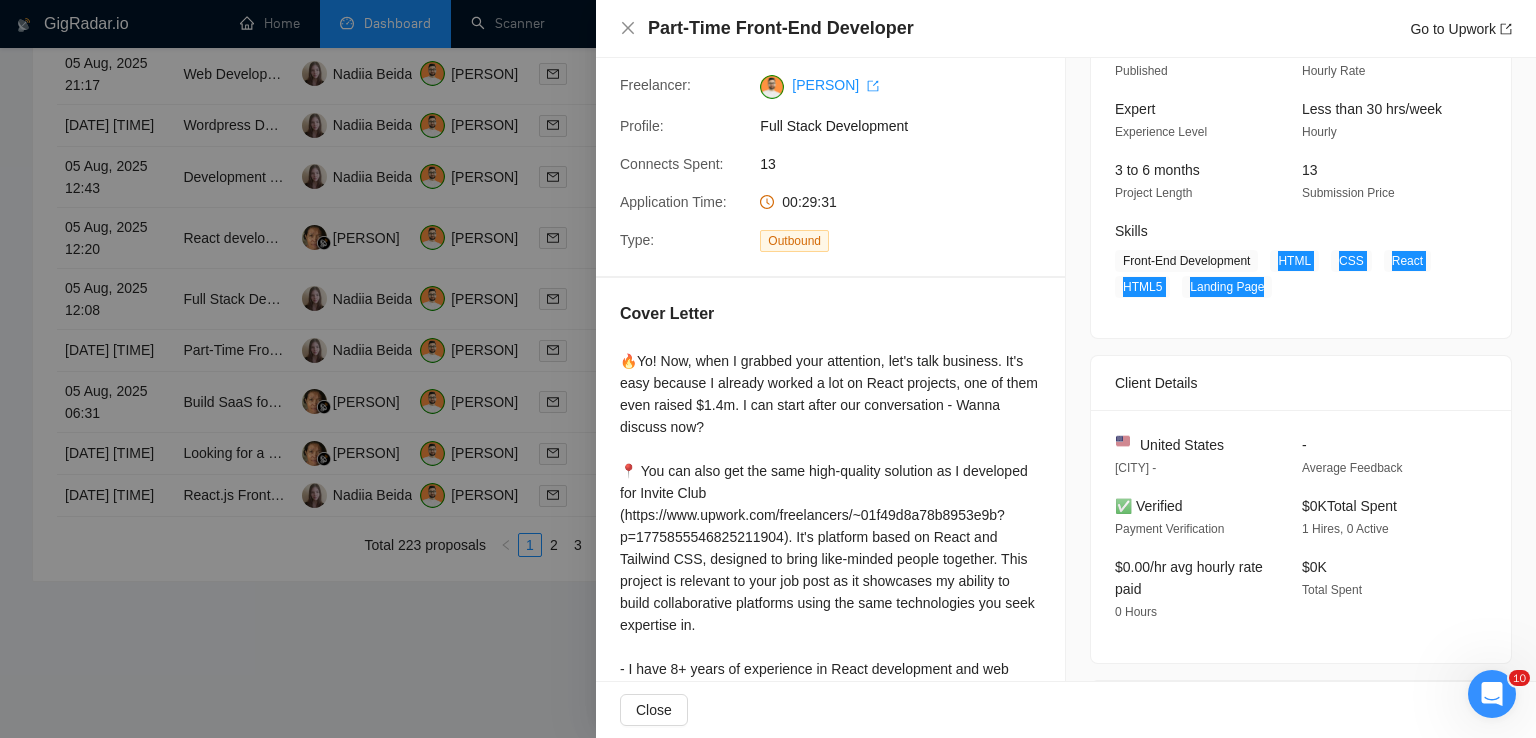 scroll, scrollTop: 0, scrollLeft: 0, axis: both 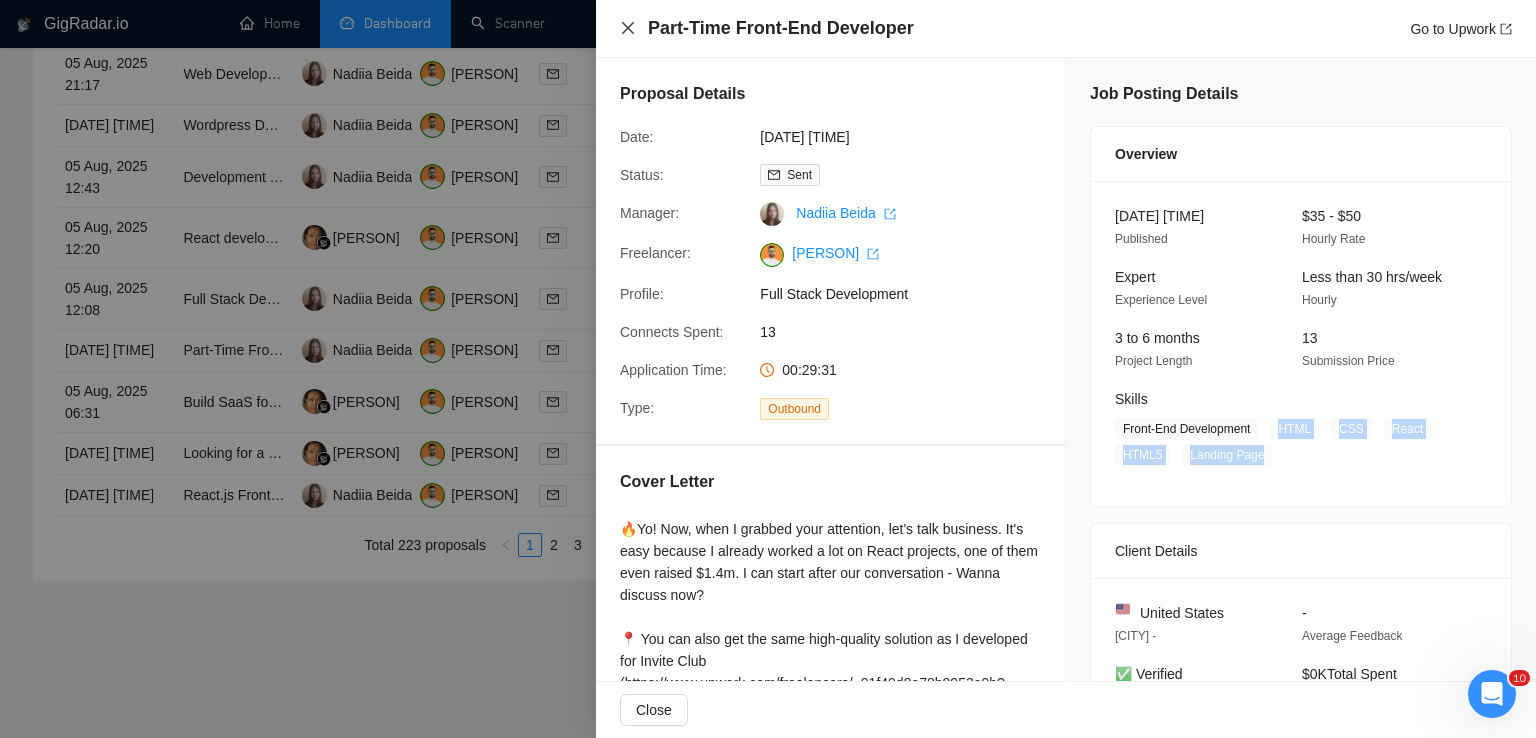 click 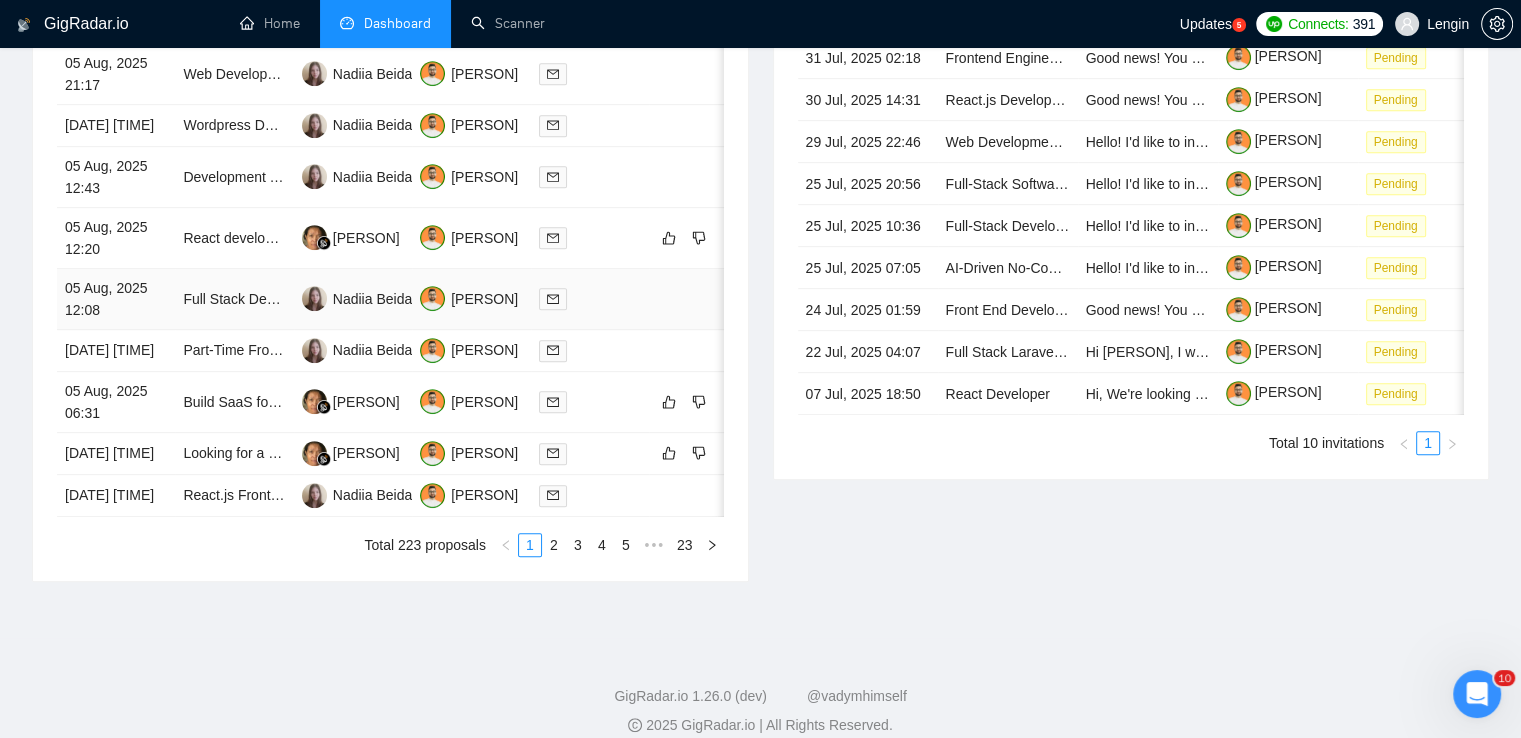 click on "Full Stack Developer (Part-Time) for AI-Based SaaS Projects – Long-Term Collaboration" at bounding box center (234, 299) 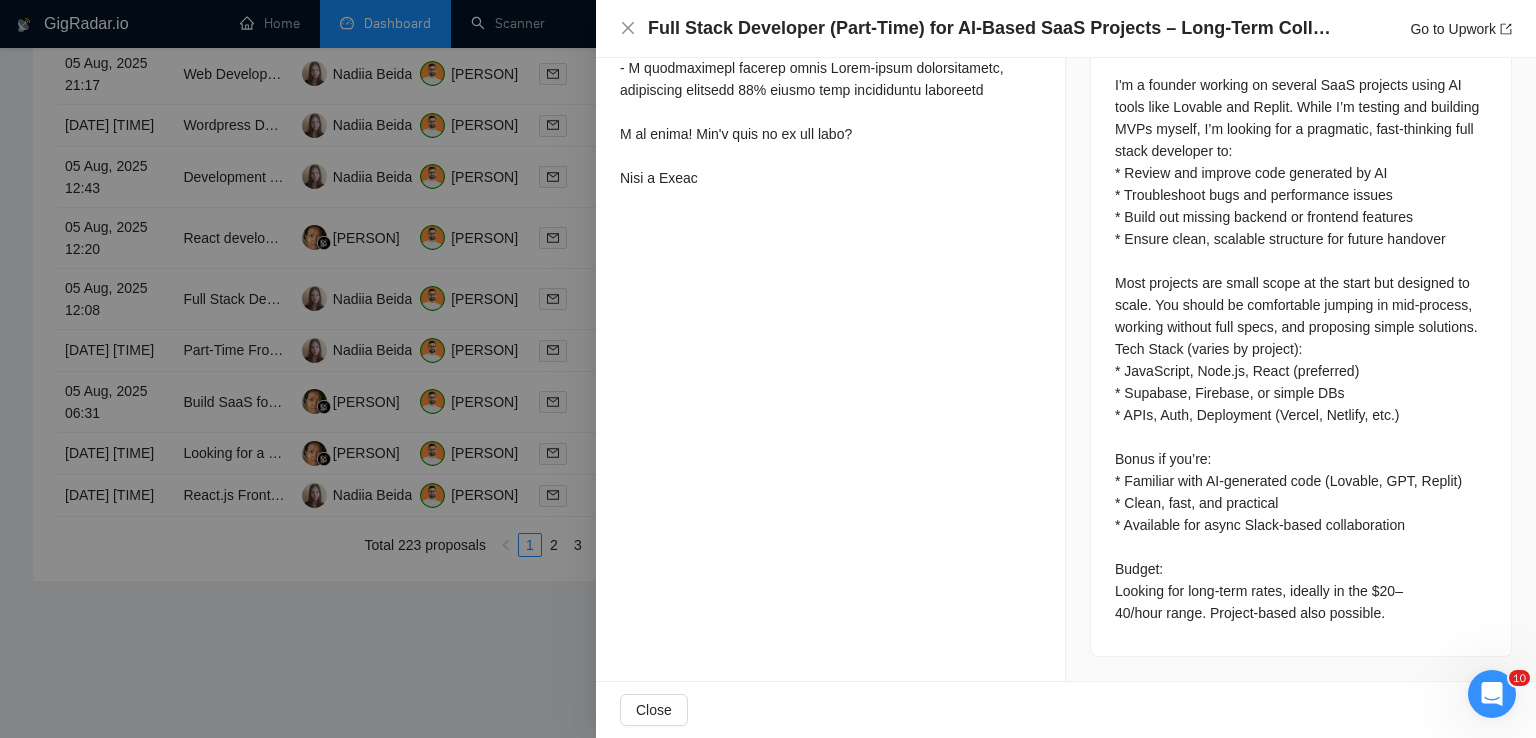 scroll, scrollTop: 831, scrollLeft: 0, axis: vertical 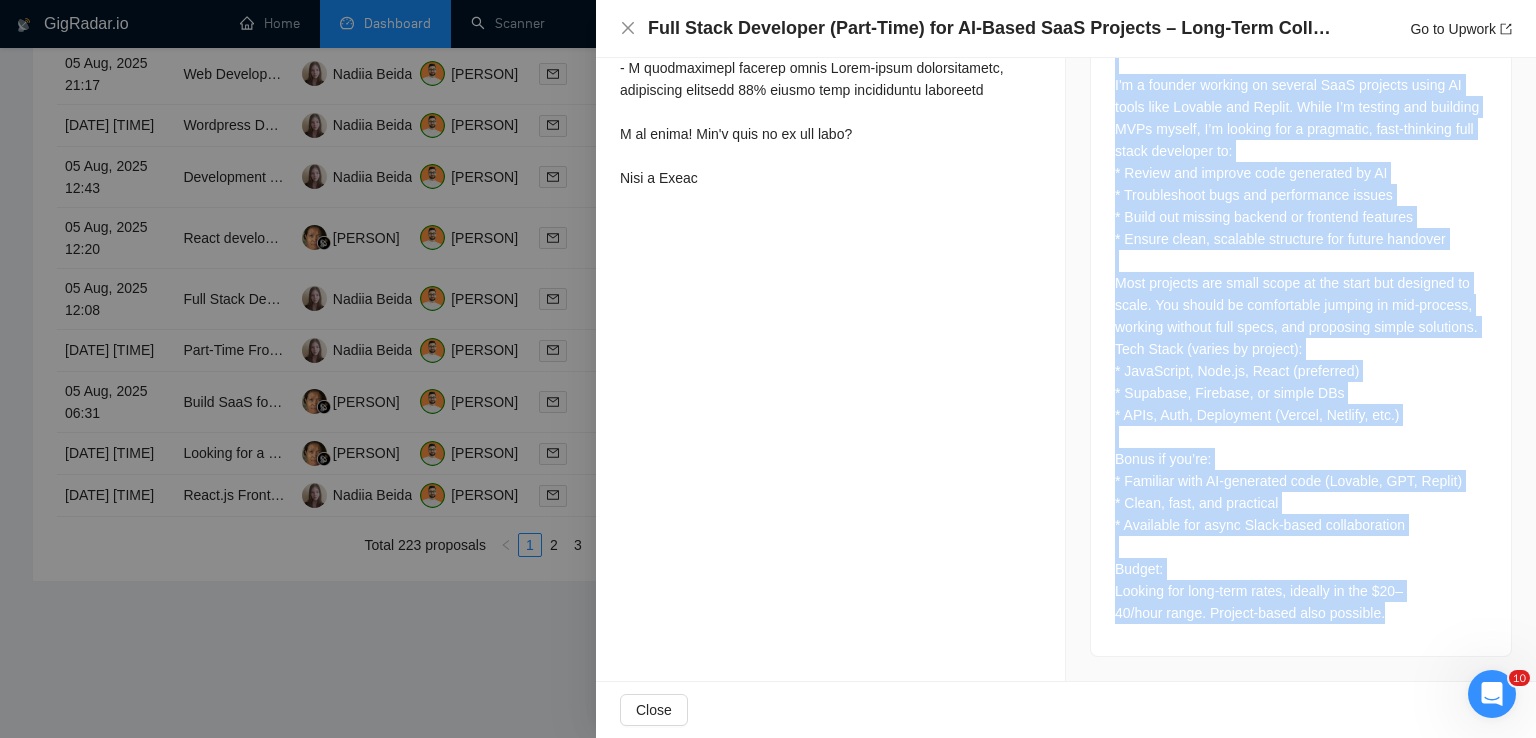 drag, startPoint x: 1103, startPoint y: 130, endPoint x: 1393, endPoint y: 612, distance: 562.51575 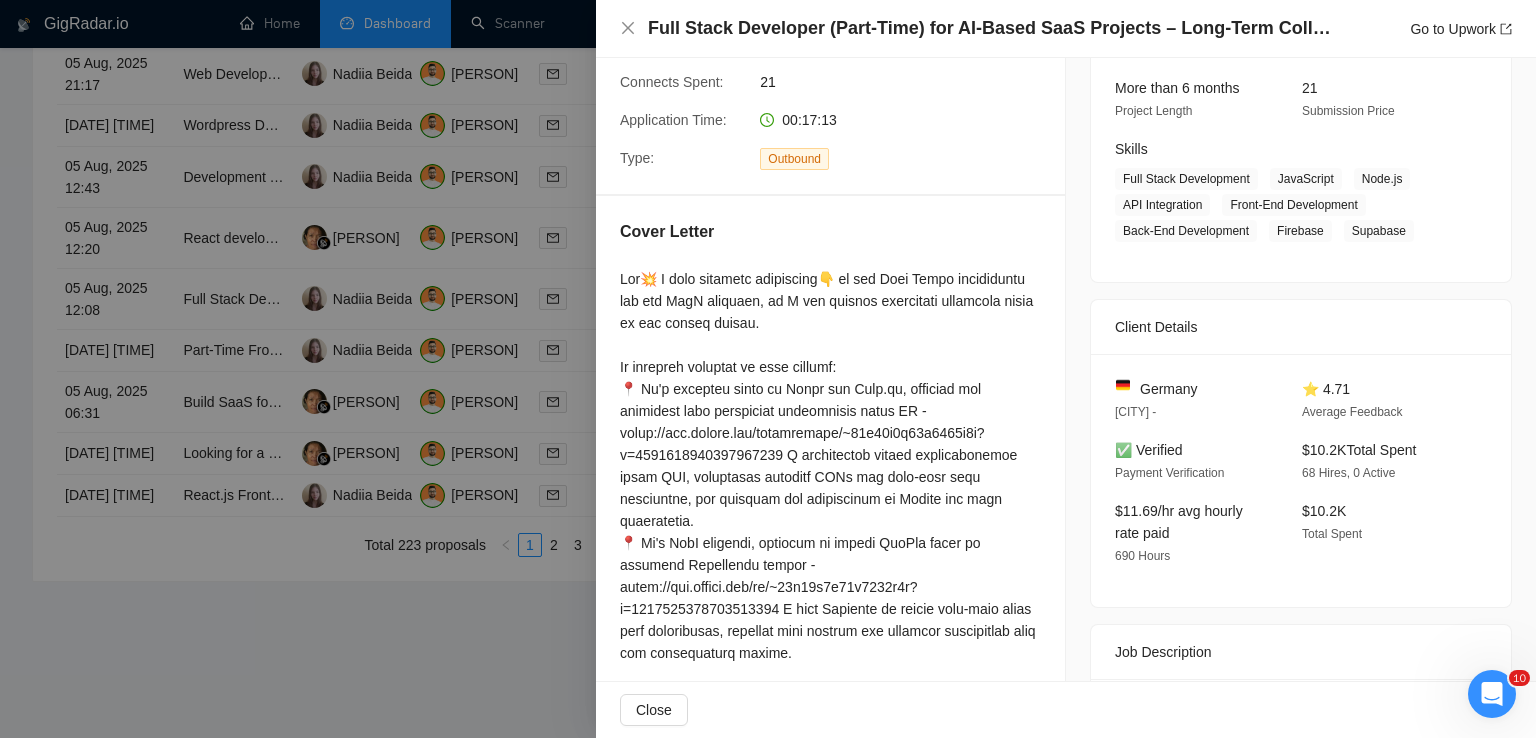 scroll, scrollTop: 249, scrollLeft: 0, axis: vertical 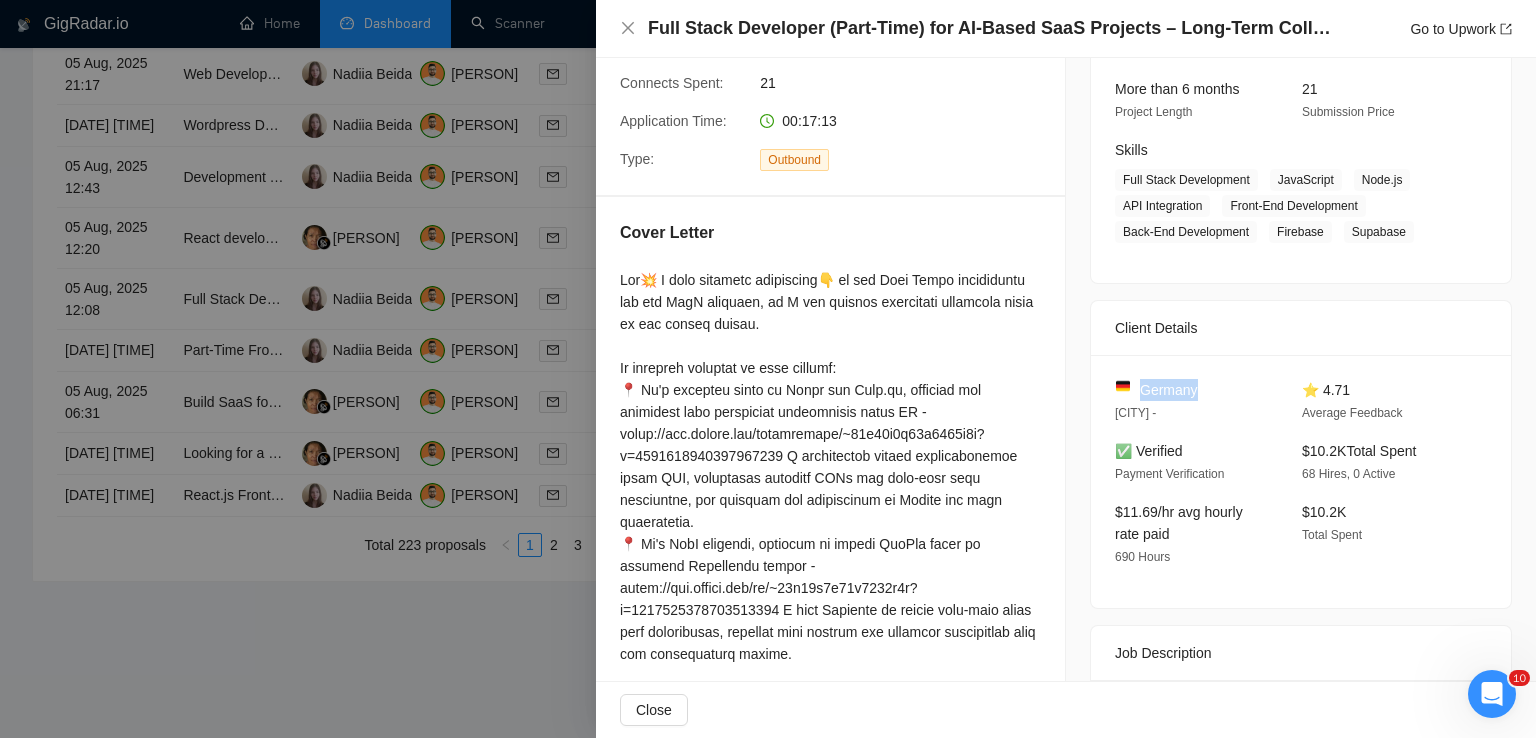 drag, startPoint x: 1192, startPoint y: 398, endPoint x: 1136, endPoint y: 395, distance: 56.0803 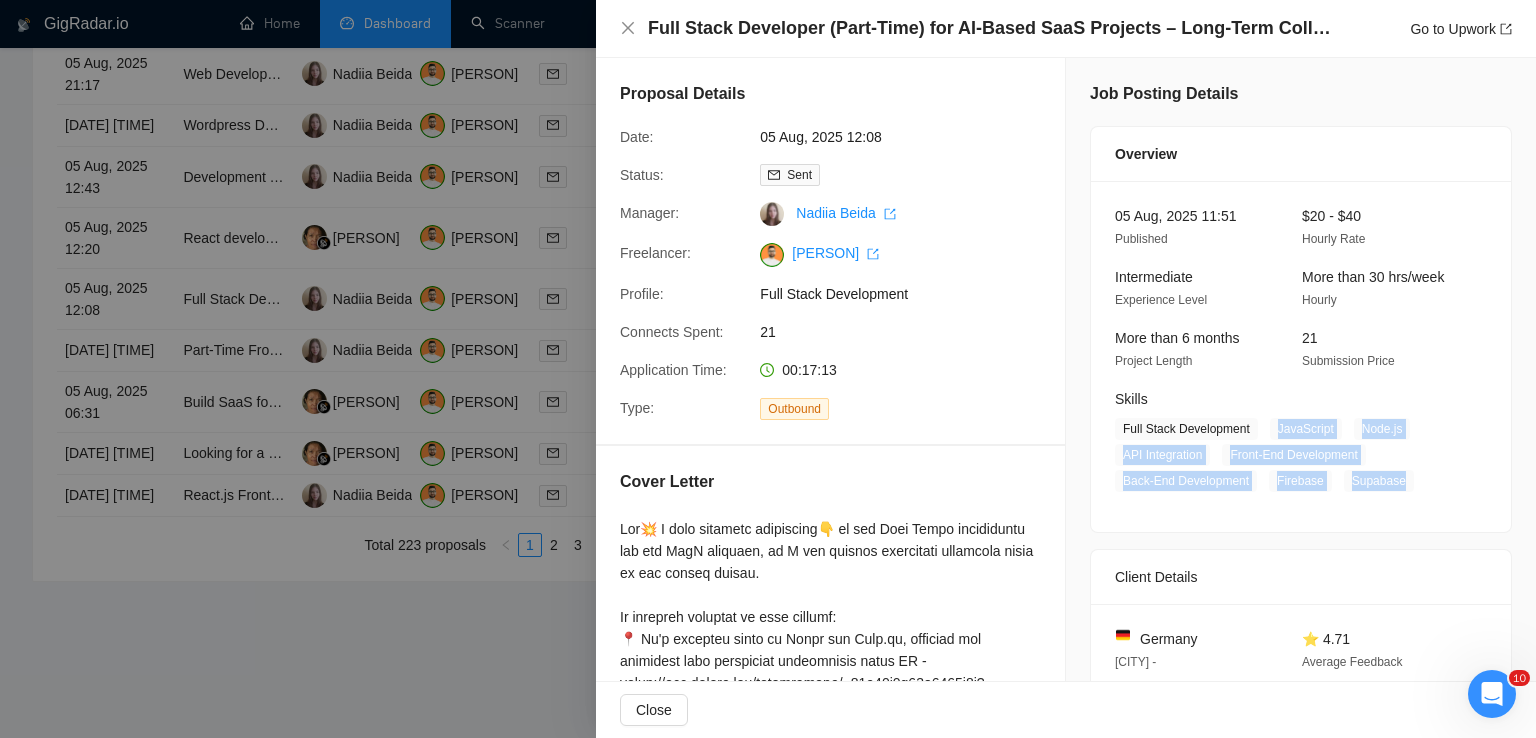 drag, startPoint x: 1268, startPoint y: 427, endPoint x: 1400, endPoint y: 482, distance: 143 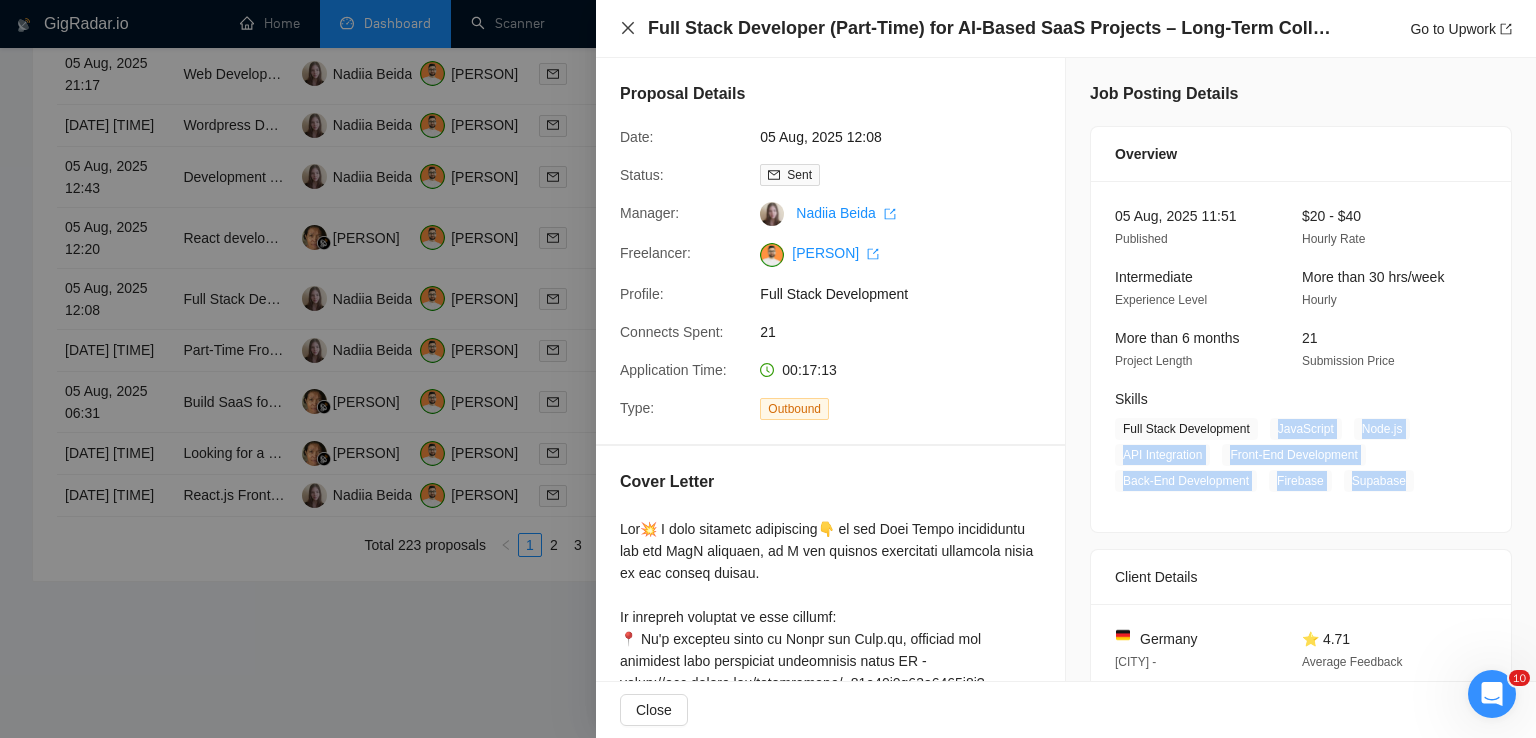 click 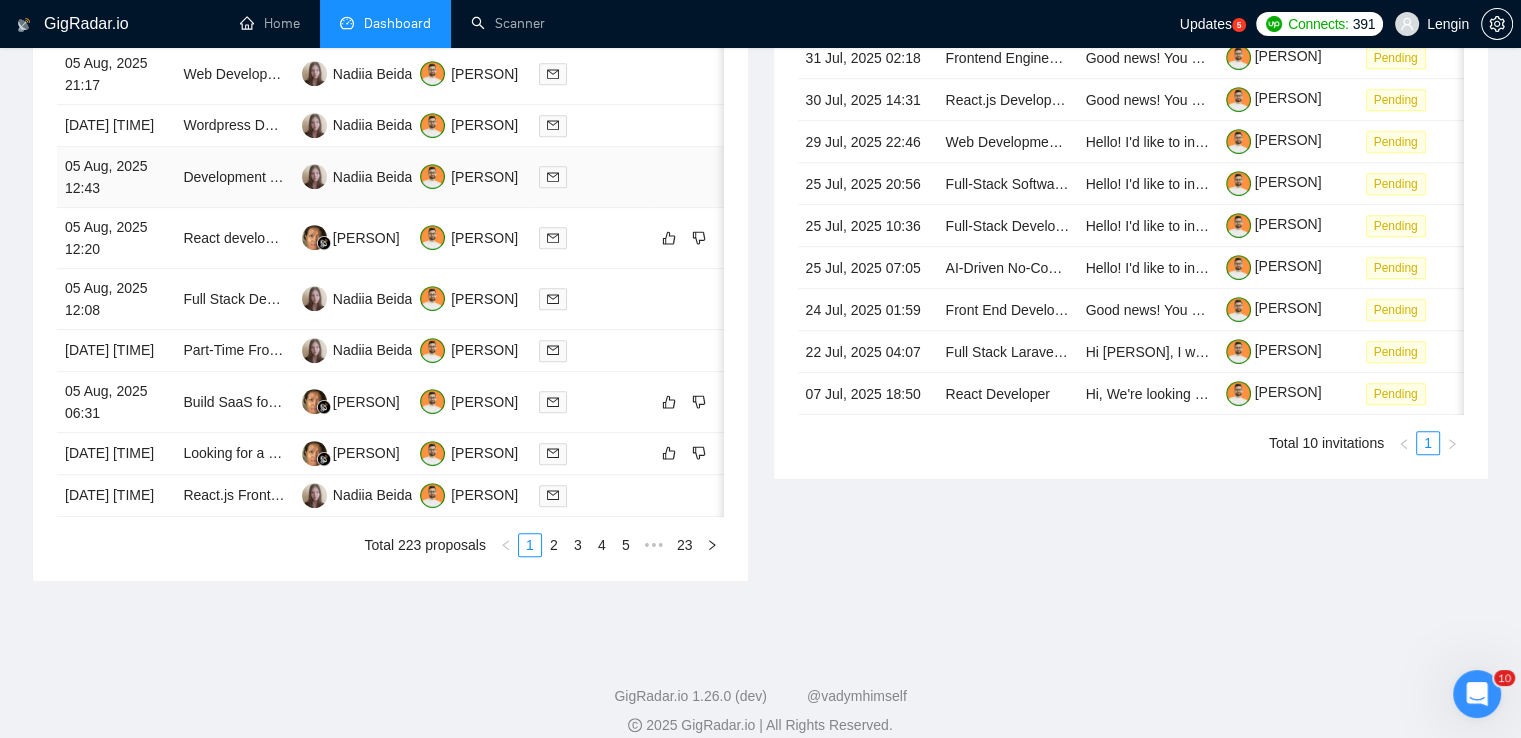 click on "Development Team Needed for MVP Build by Early November" at bounding box center (234, 177) 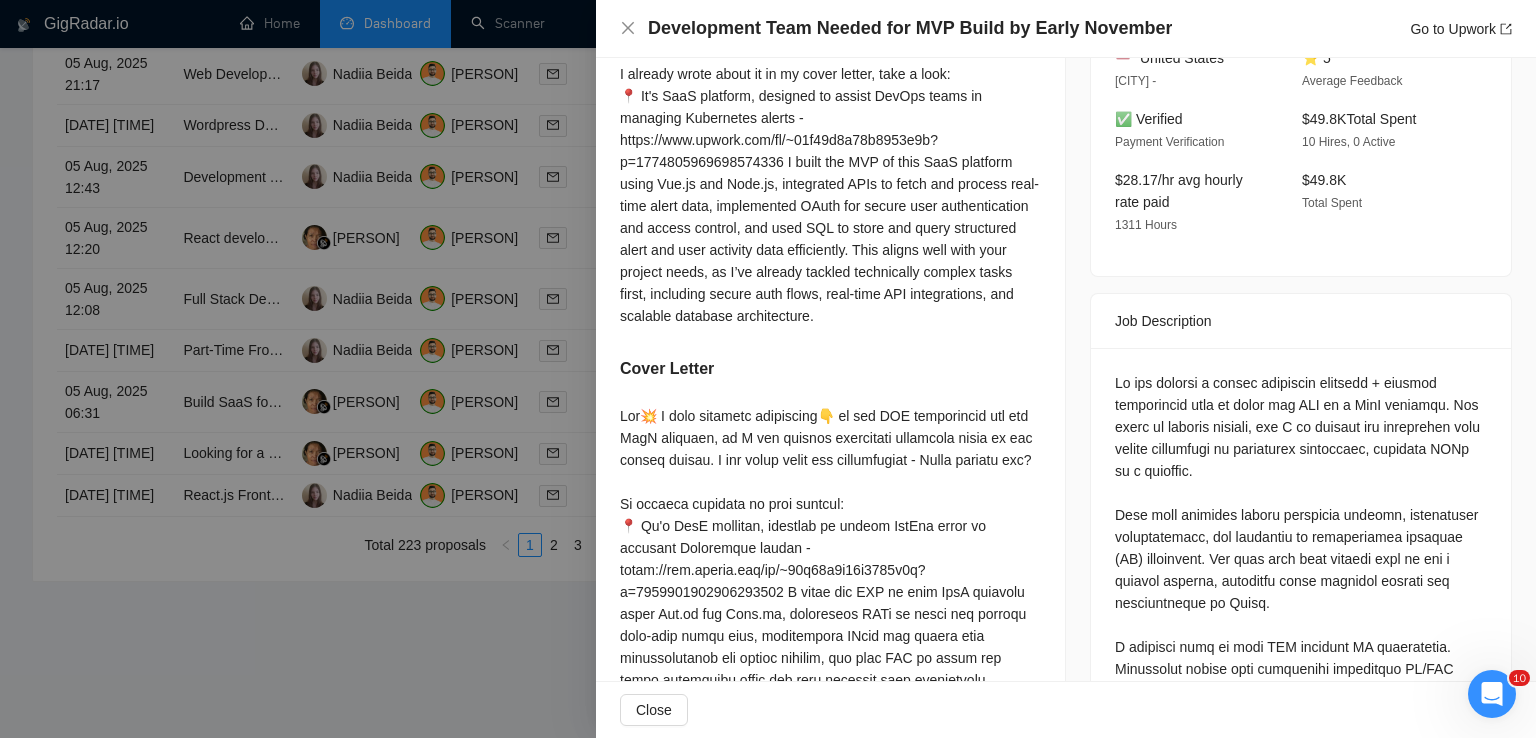 scroll, scrollTop: 768, scrollLeft: 0, axis: vertical 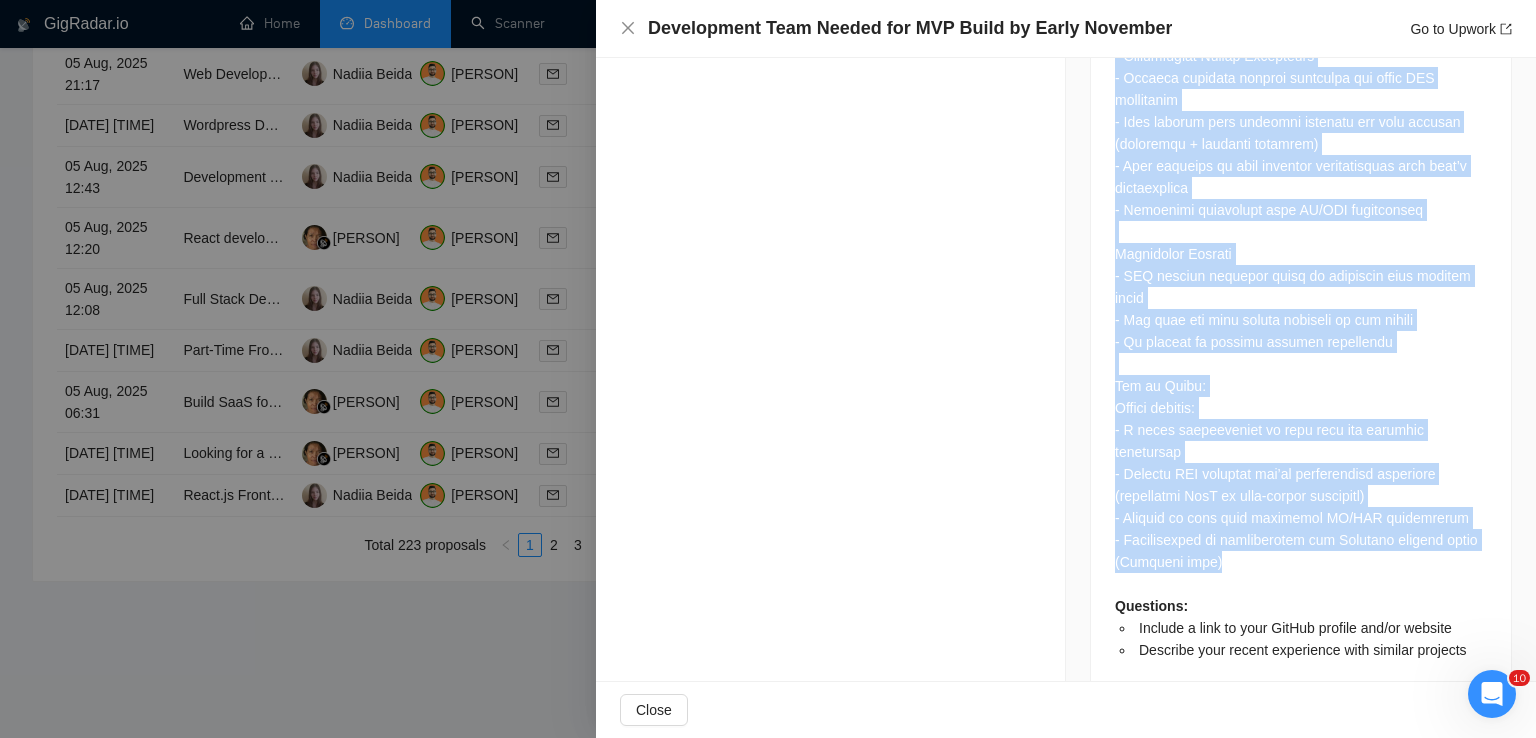 drag, startPoint x: 1107, startPoint y: 168, endPoint x: 1247, endPoint y: 529, distance: 387.19632 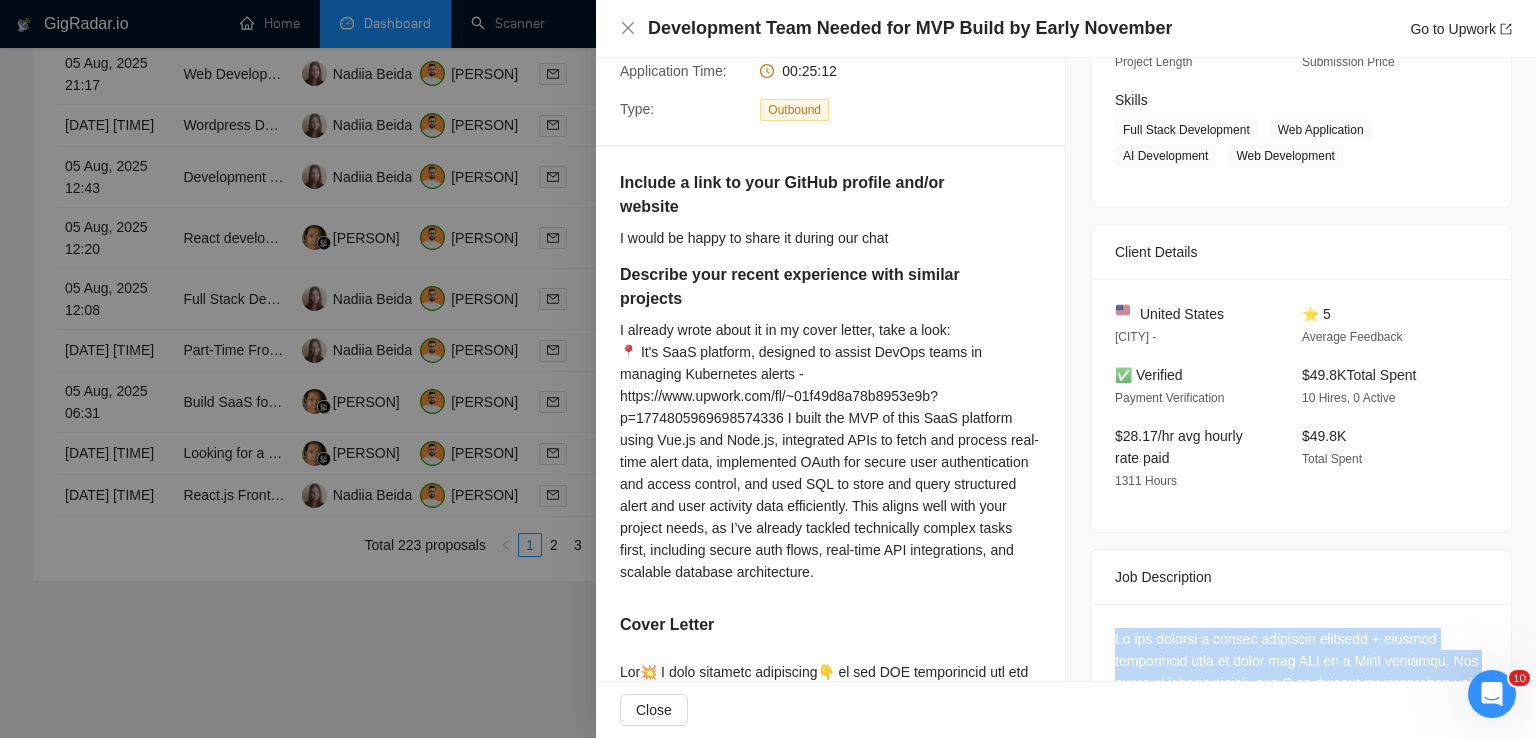 scroll, scrollTop: 298, scrollLeft: 0, axis: vertical 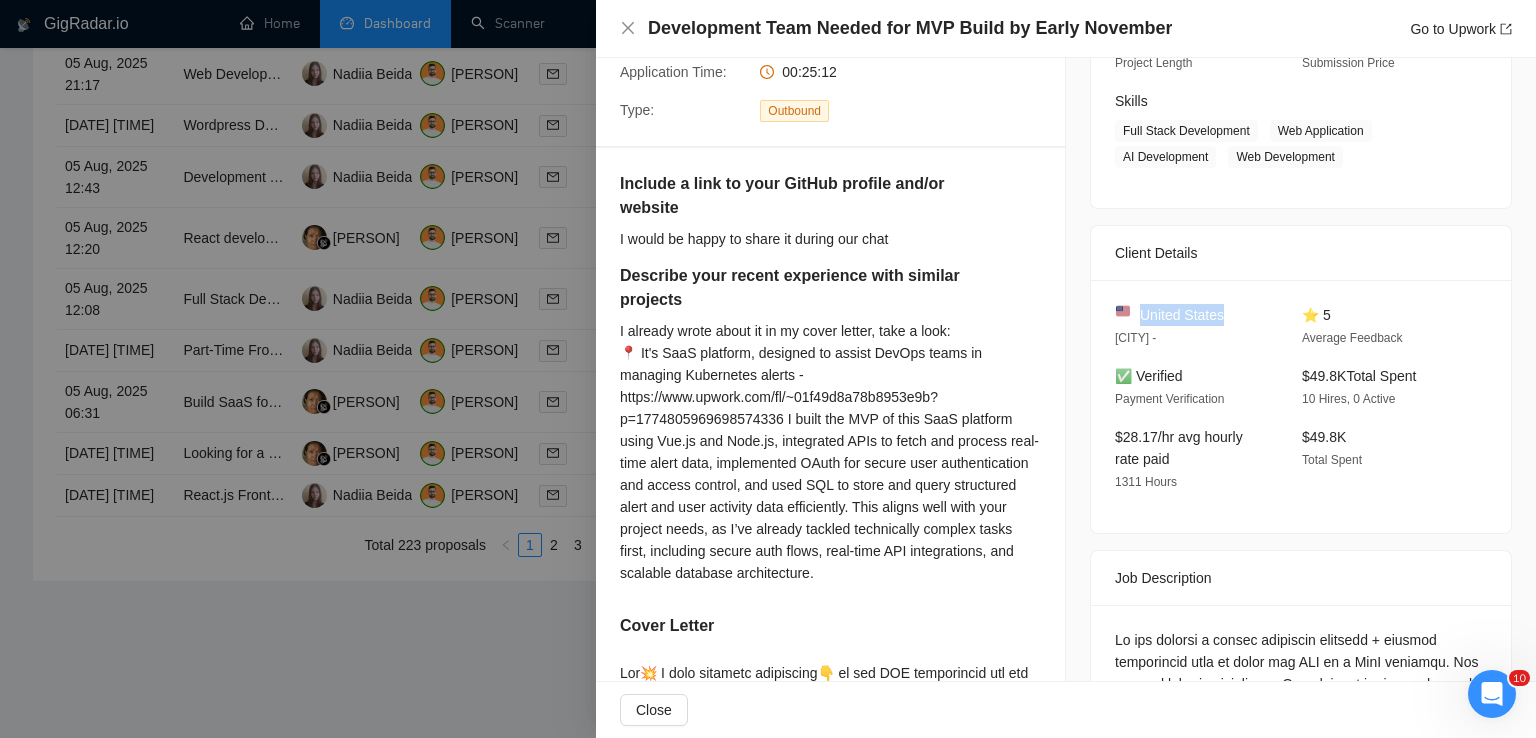 drag, startPoint x: 1220, startPoint y: 322, endPoint x: 1136, endPoint y: 322, distance: 84 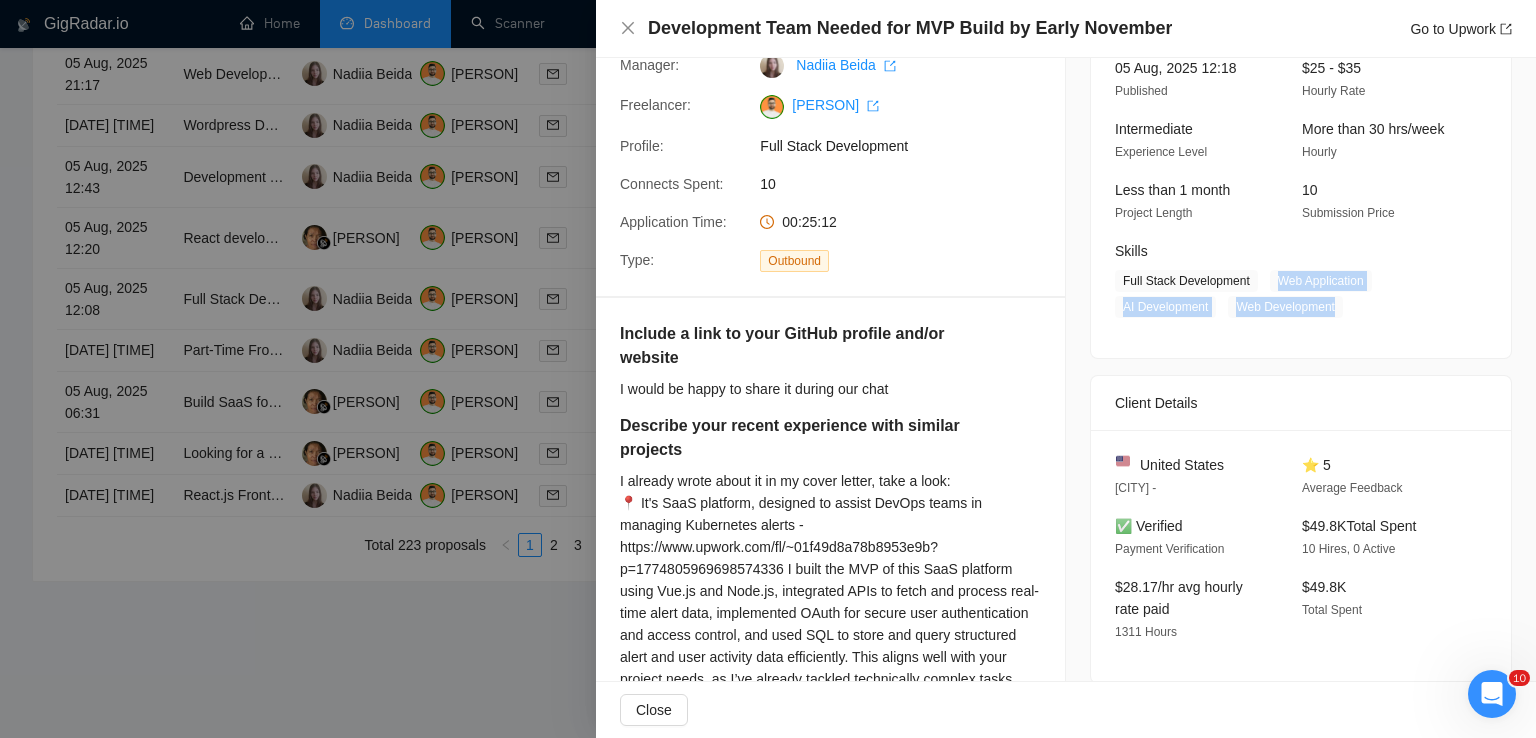 drag, startPoint x: 1271, startPoint y: 285, endPoint x: 1352, endPoint y: 318, distance: 87.46428 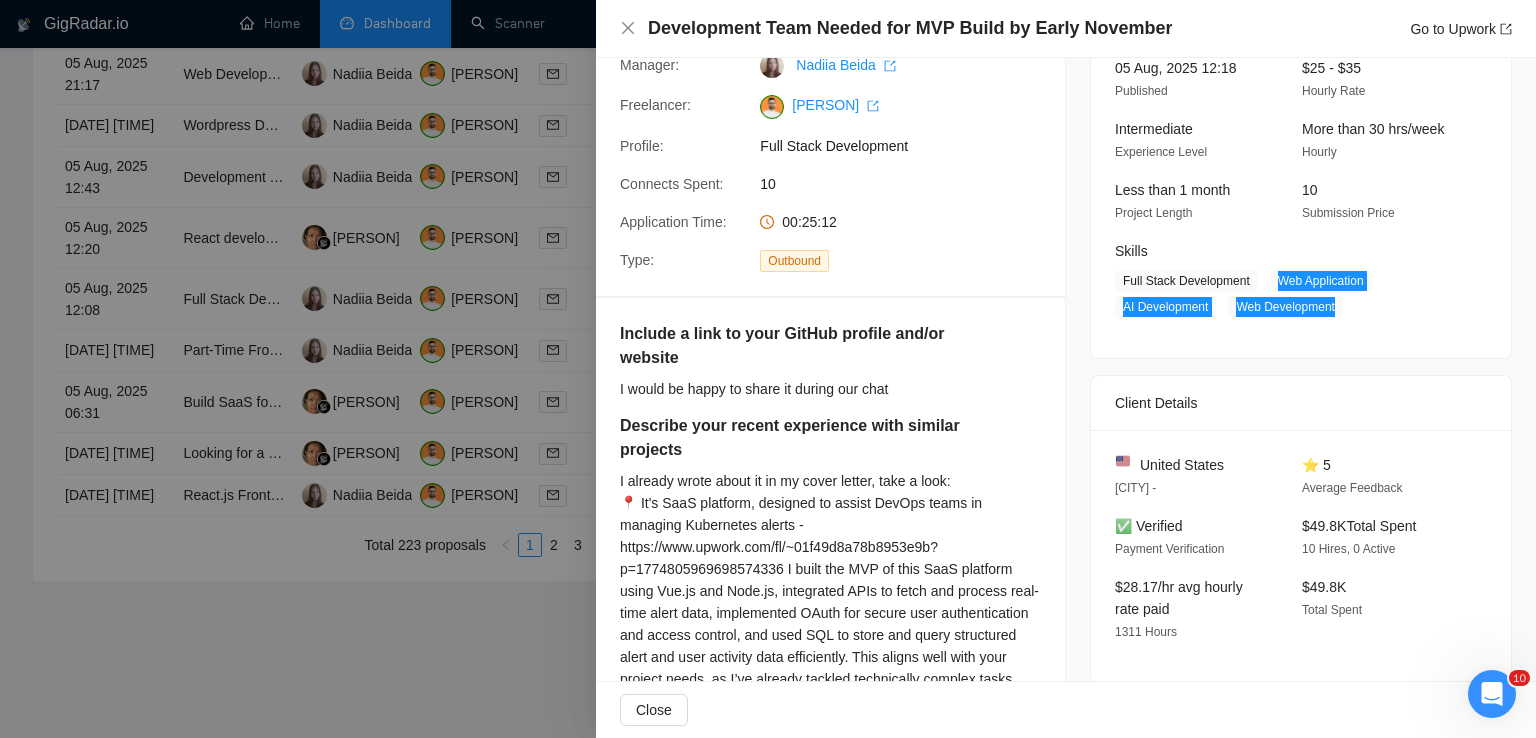scroll, scrollTop: 0, scrollLeft: 0, axis: both 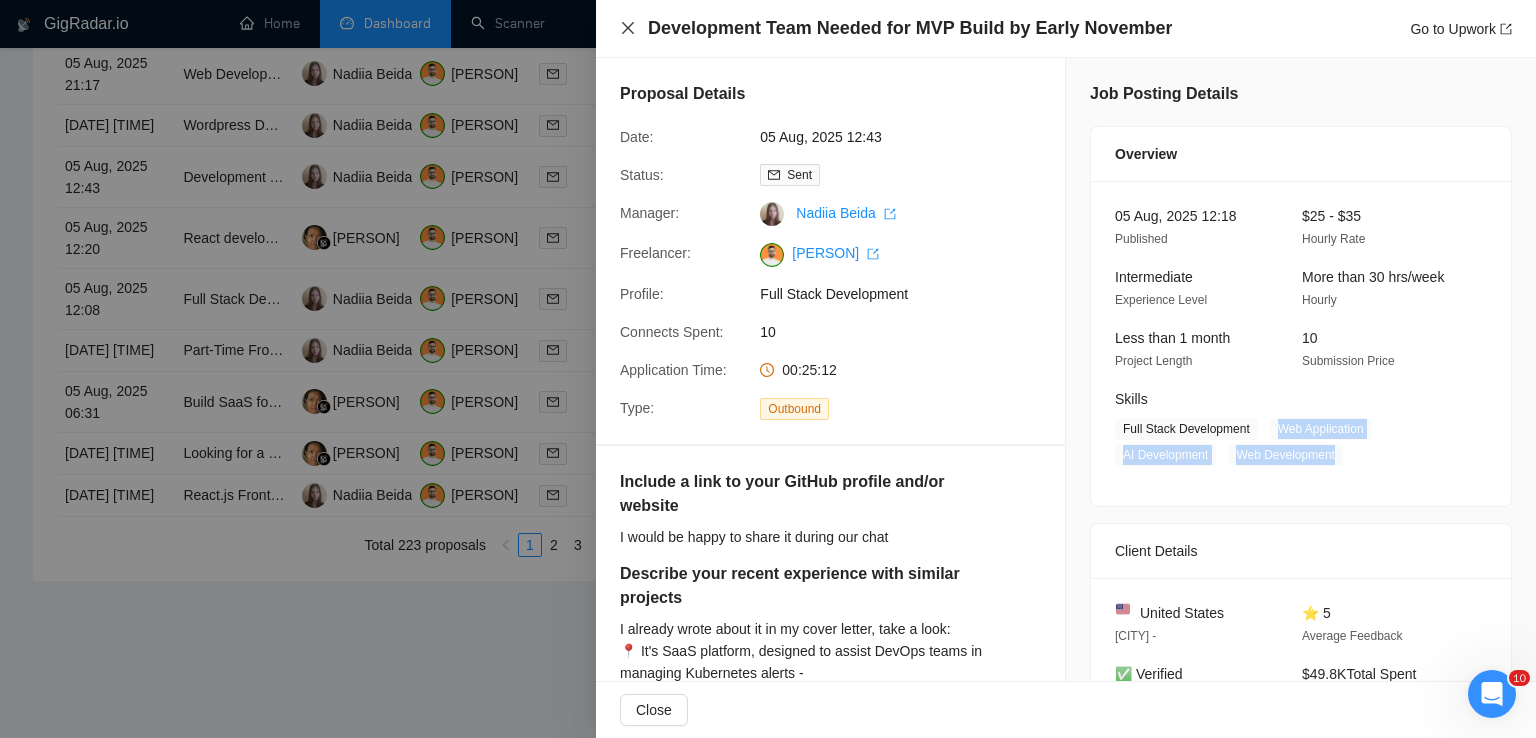 click 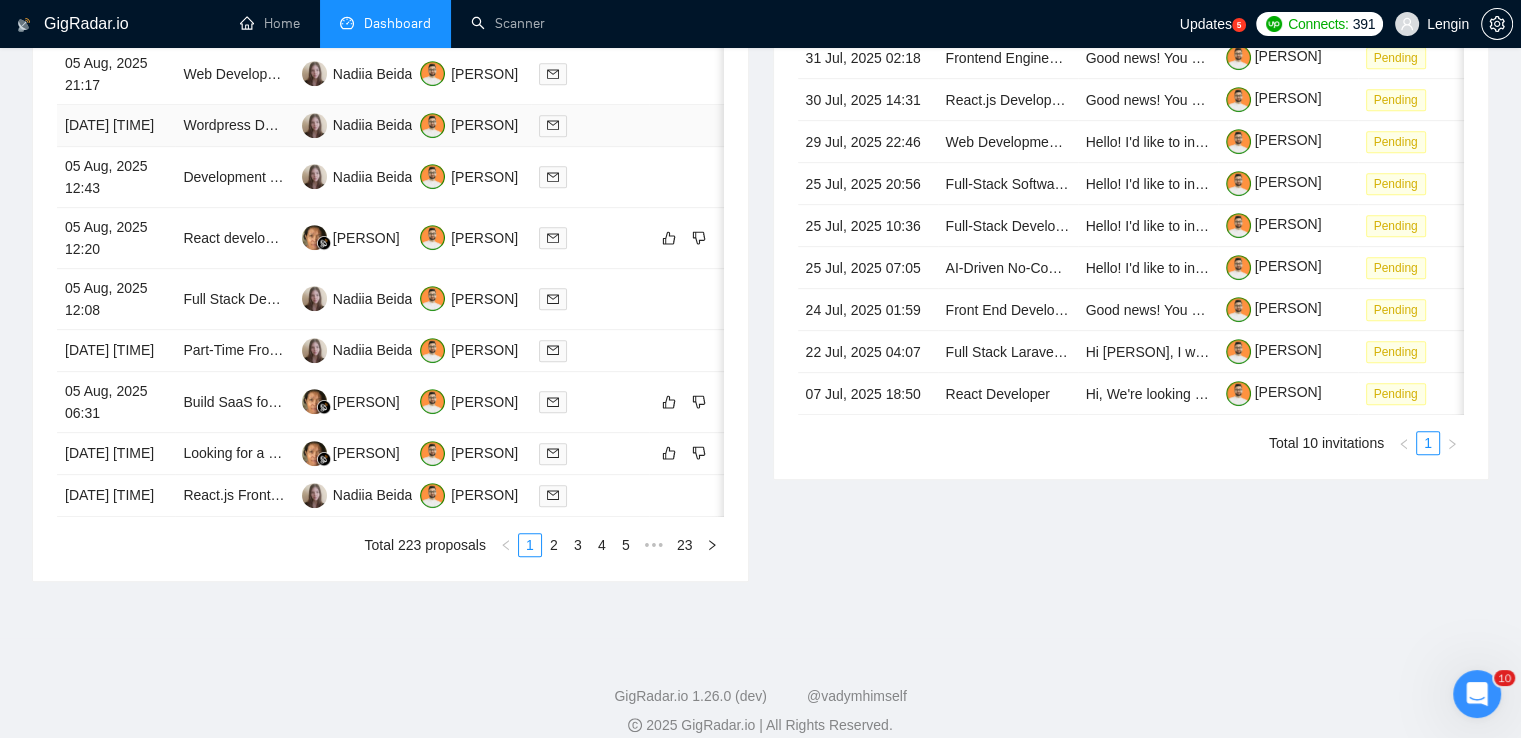 click on "Wordpress Dev projects" at bounding box center (234, 126) 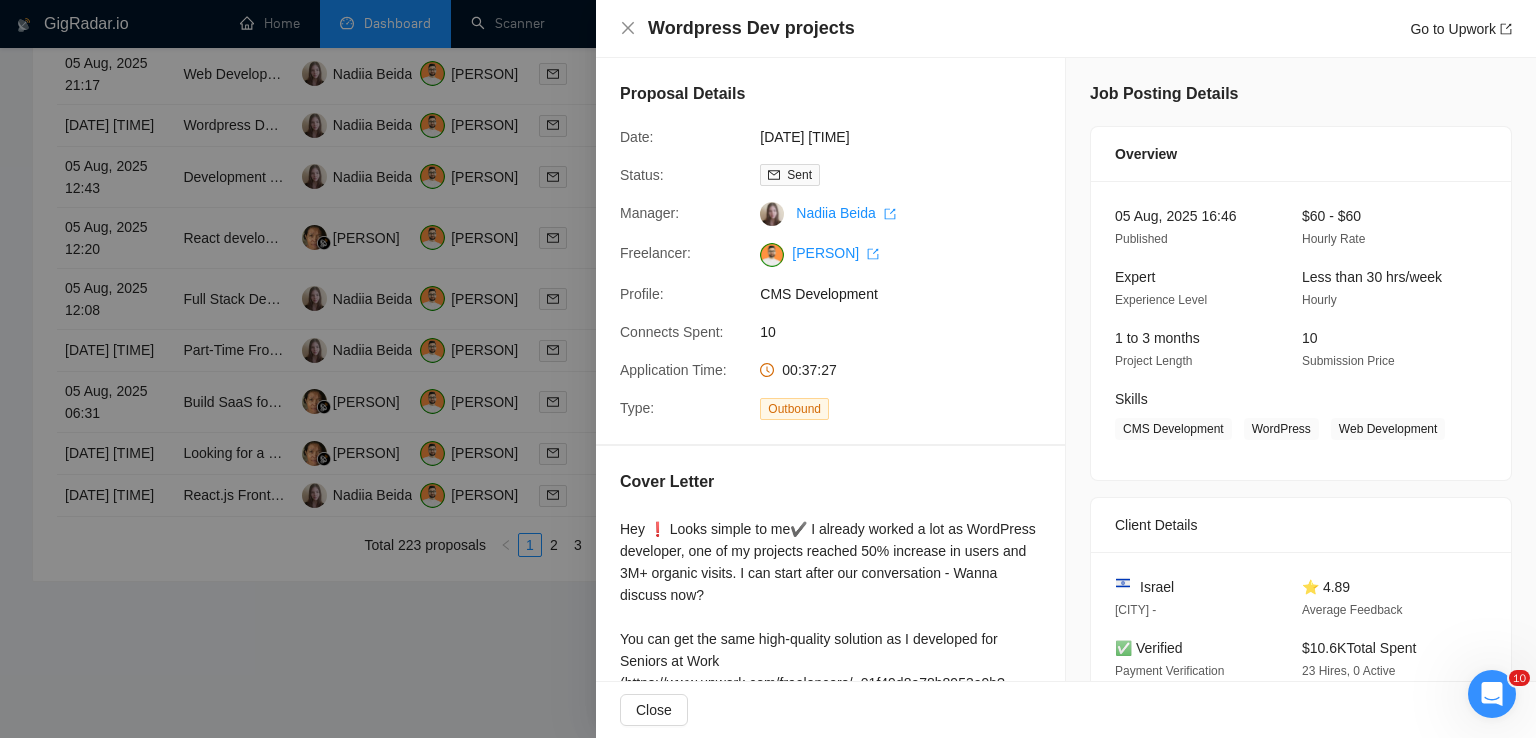 scroll, scrollTop: 322, scrollLeft: 0, axis: vertical 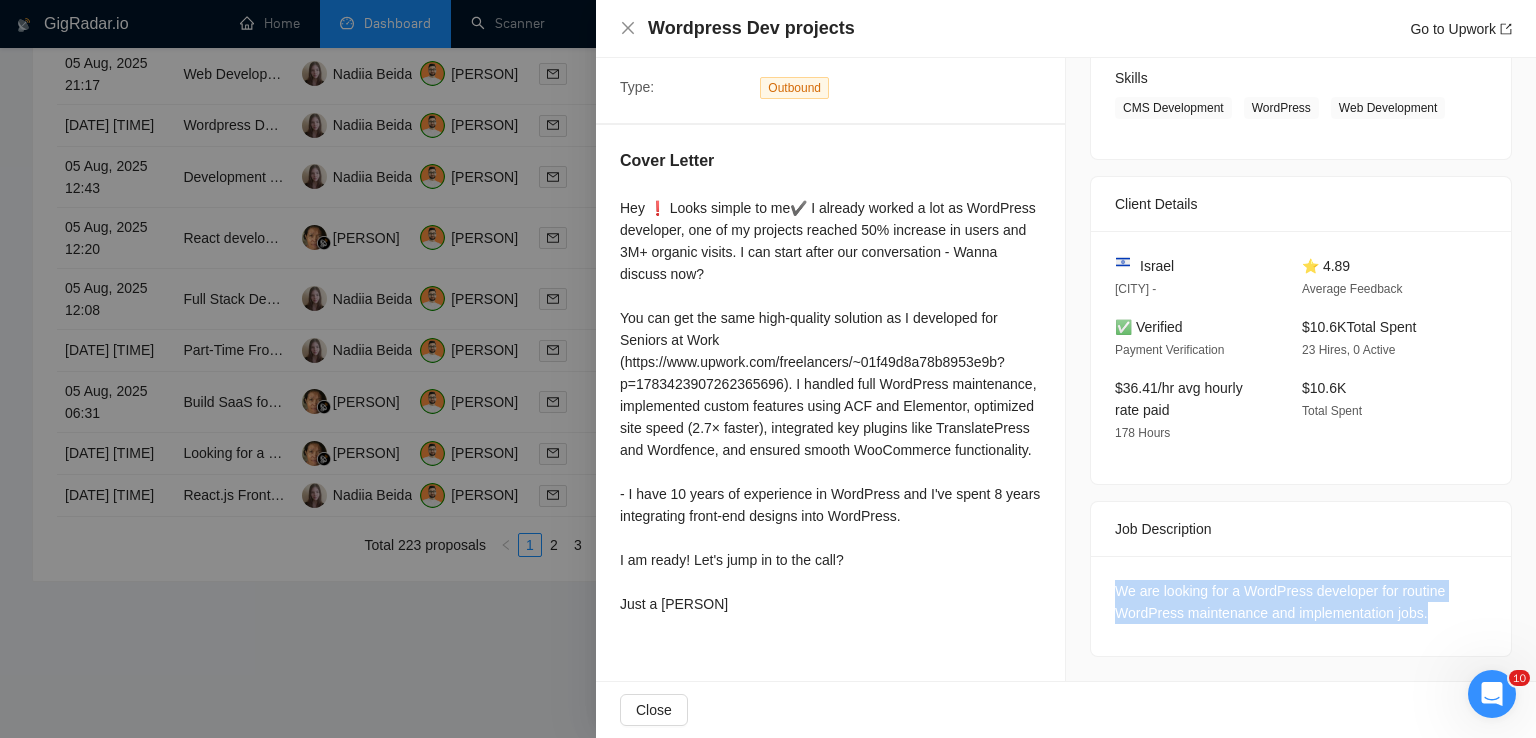 drag, startPoint x: 1421, startPoint y: 612, endPoint x: 1103, endPoint y: 597, distance: 318.35358 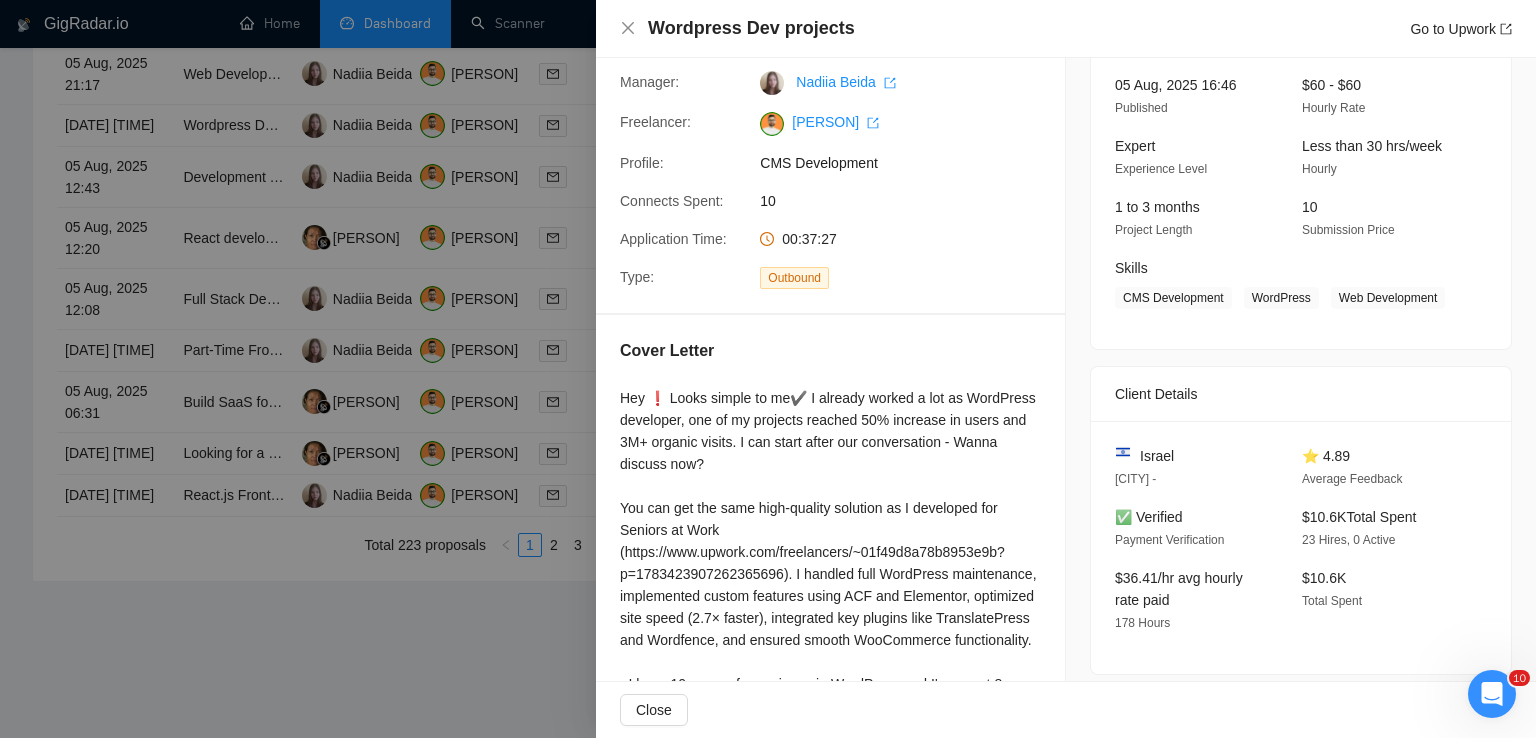 scroll, scrollTop: 126, scrollLeft: 0, axis: vertical 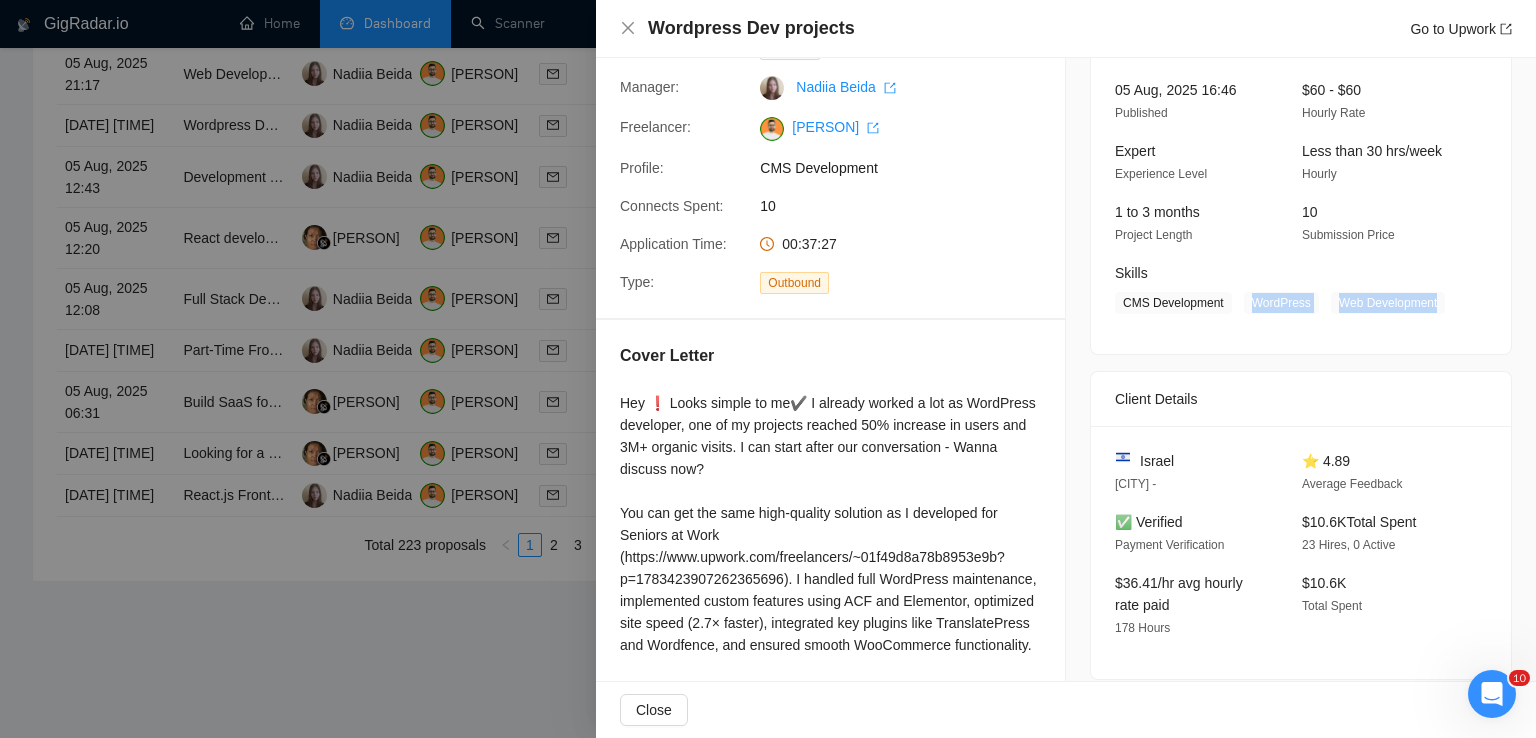 drag, startPoint x: 1241, startPoint y: 312, endPoint x: 1440, endPoint y: 309, distance: 199.02261 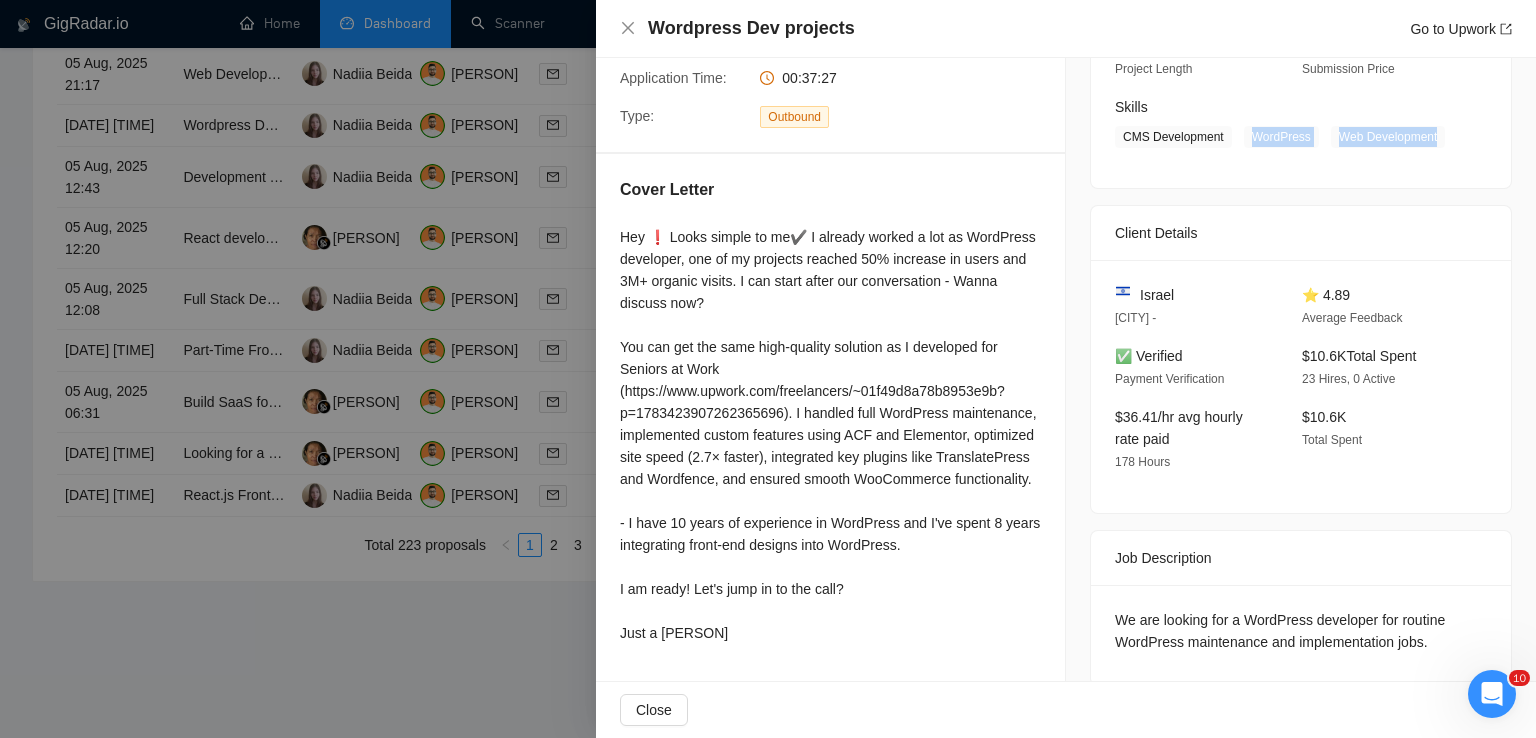 scroll, scrollTop: 293, scrollLeft: 0, axis: vertical 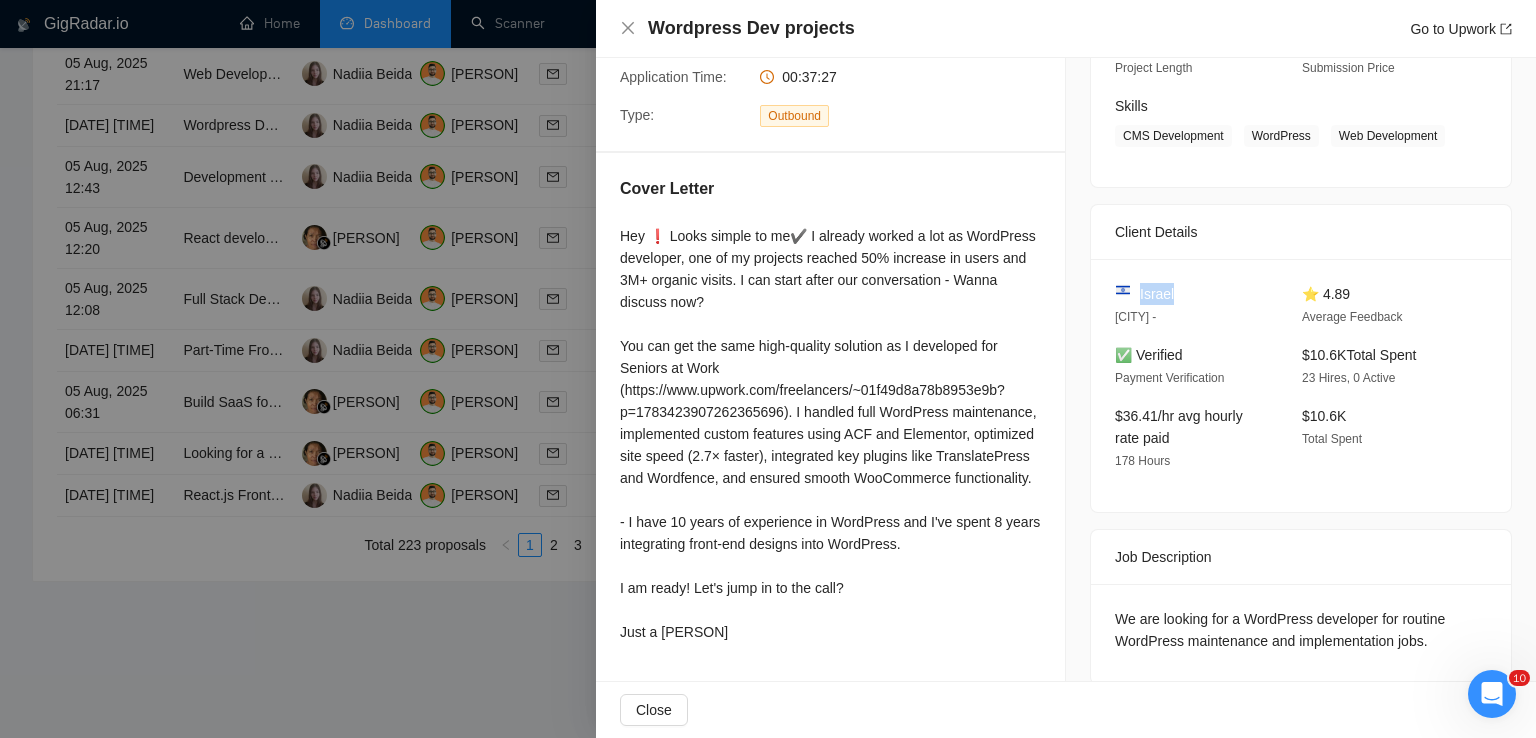 drag, startPoint x: 1174, startPoint y: 288, endPoint x: 1132, endPoint y: 290, distance: 42.047592 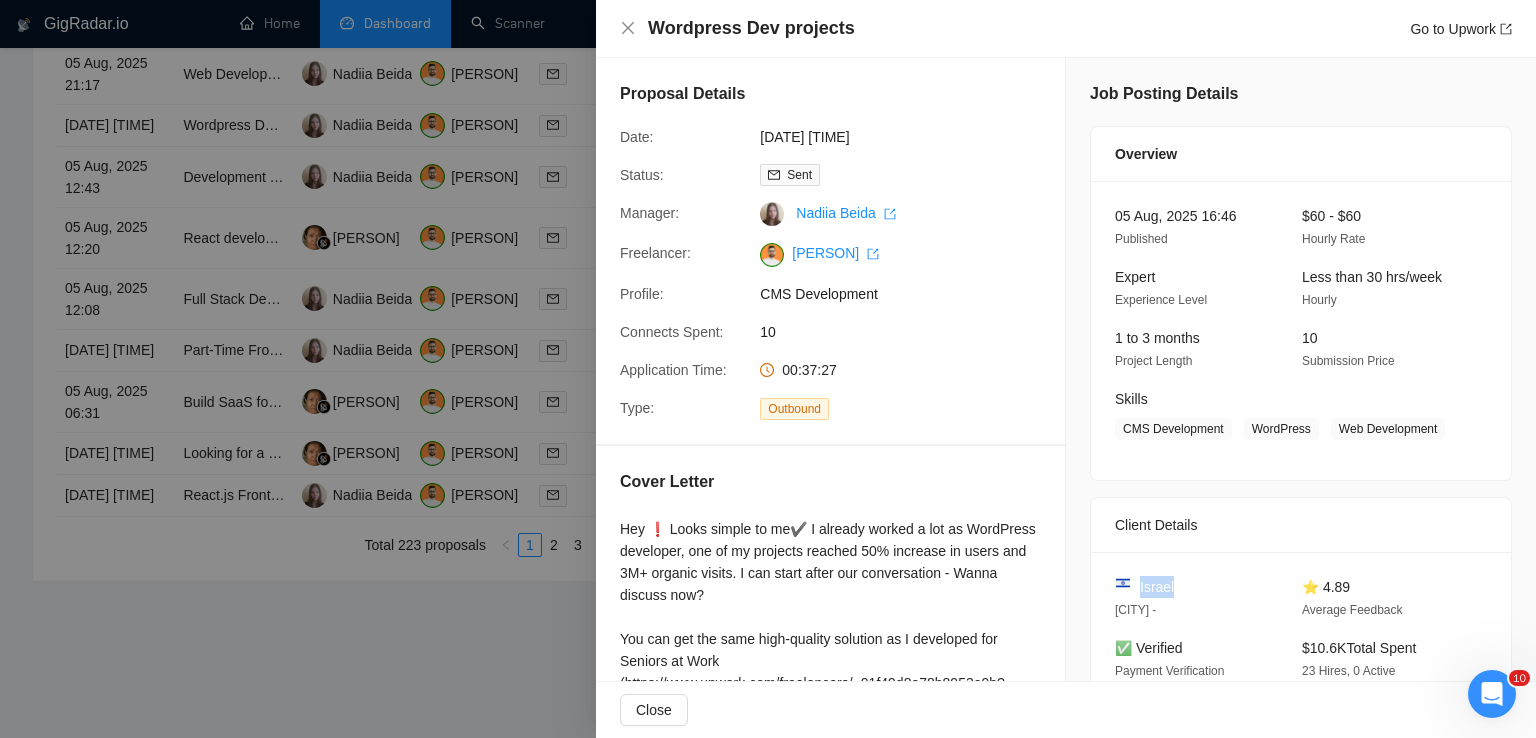 scroll, scrollTop: 322, scrollLeft: 0, axis: vertical 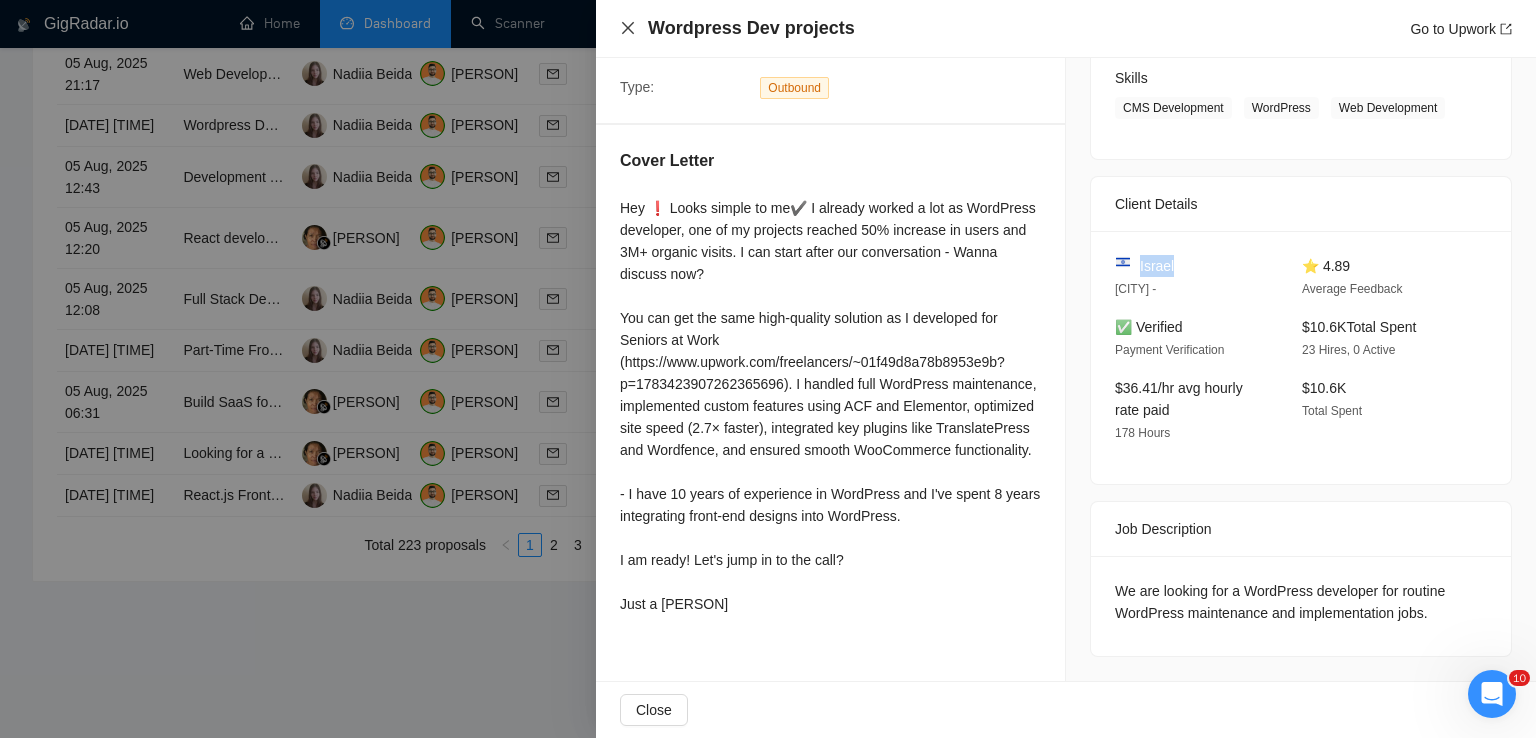 click 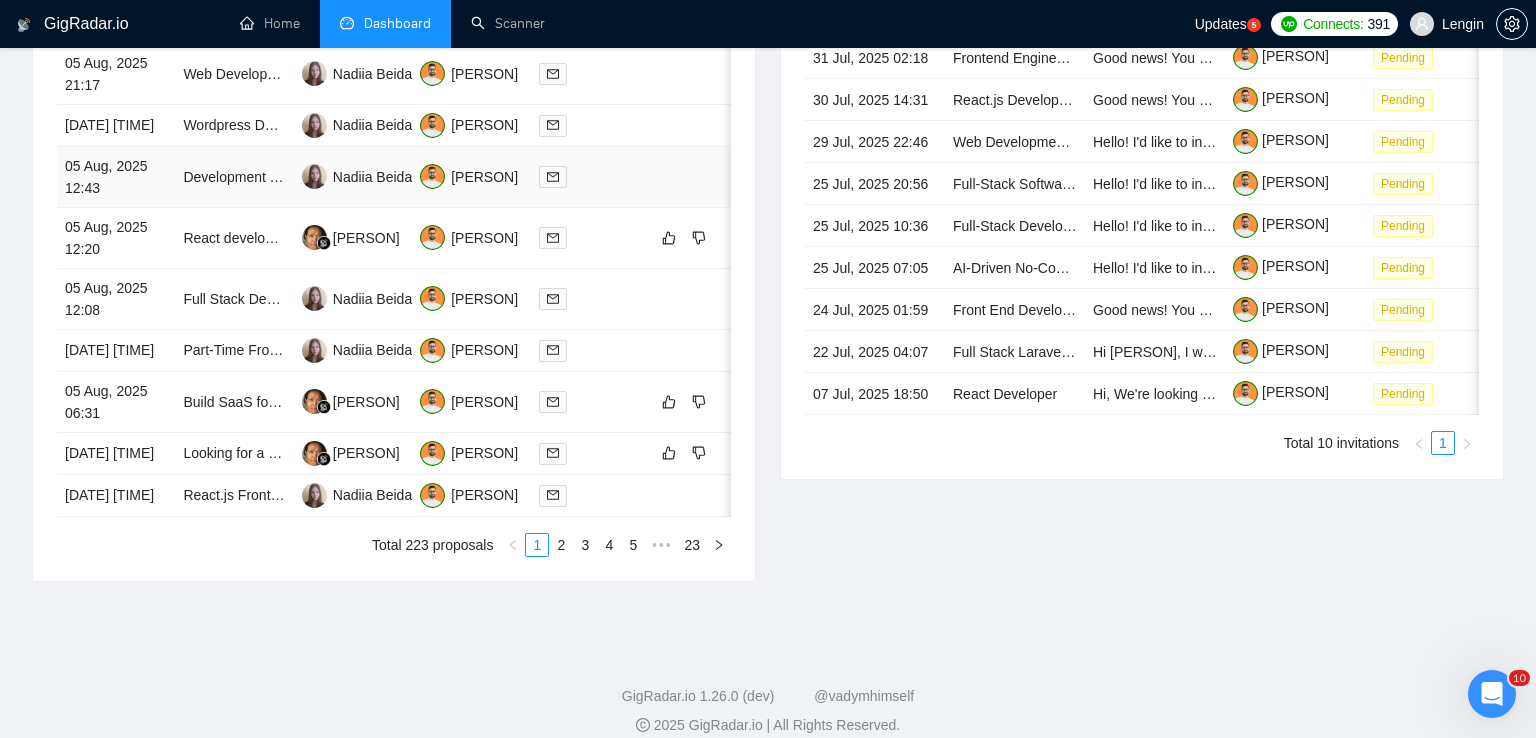 scroll, scrollTop: 780, scrollLeft: 0, axis: vertical 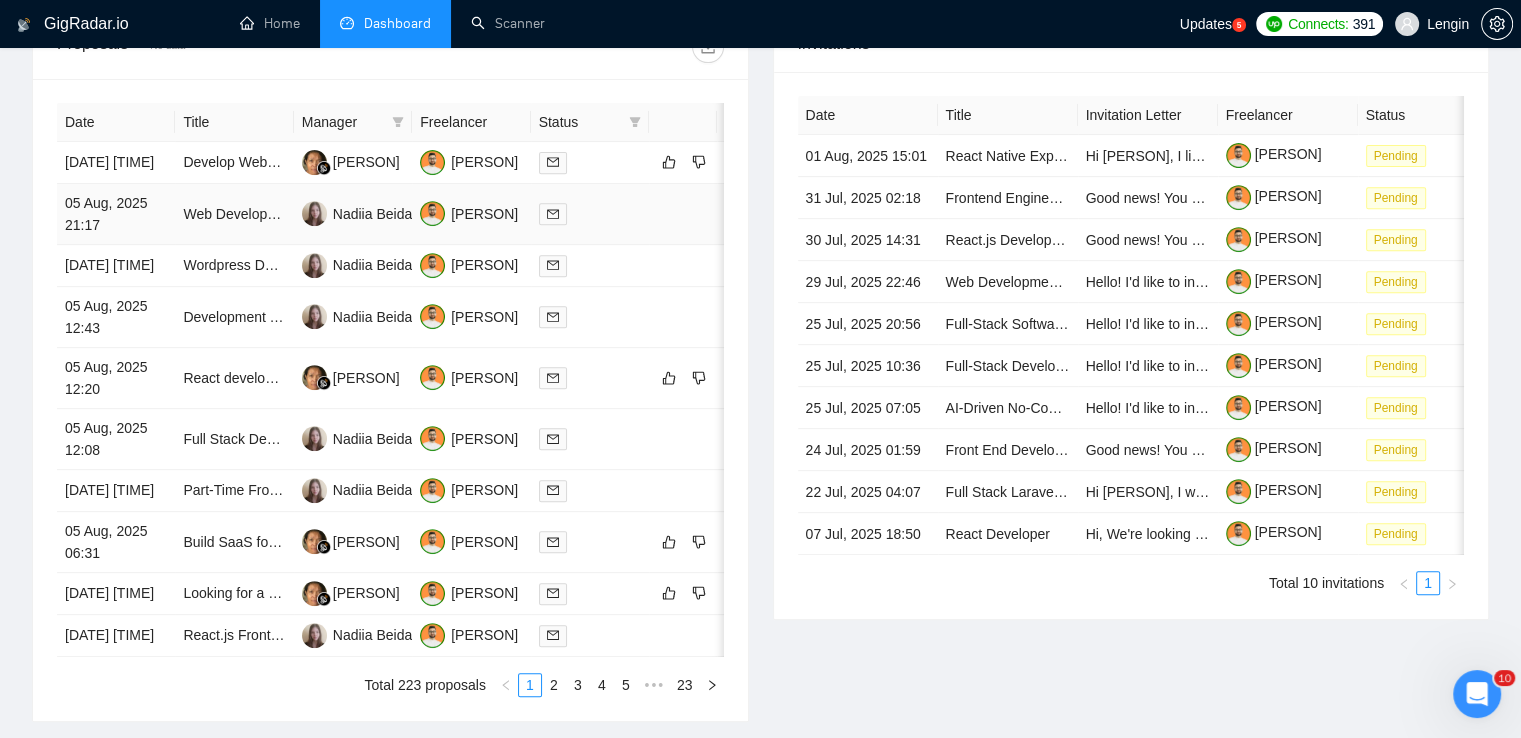 click on "Web Development" at bounding box center [234, 214] 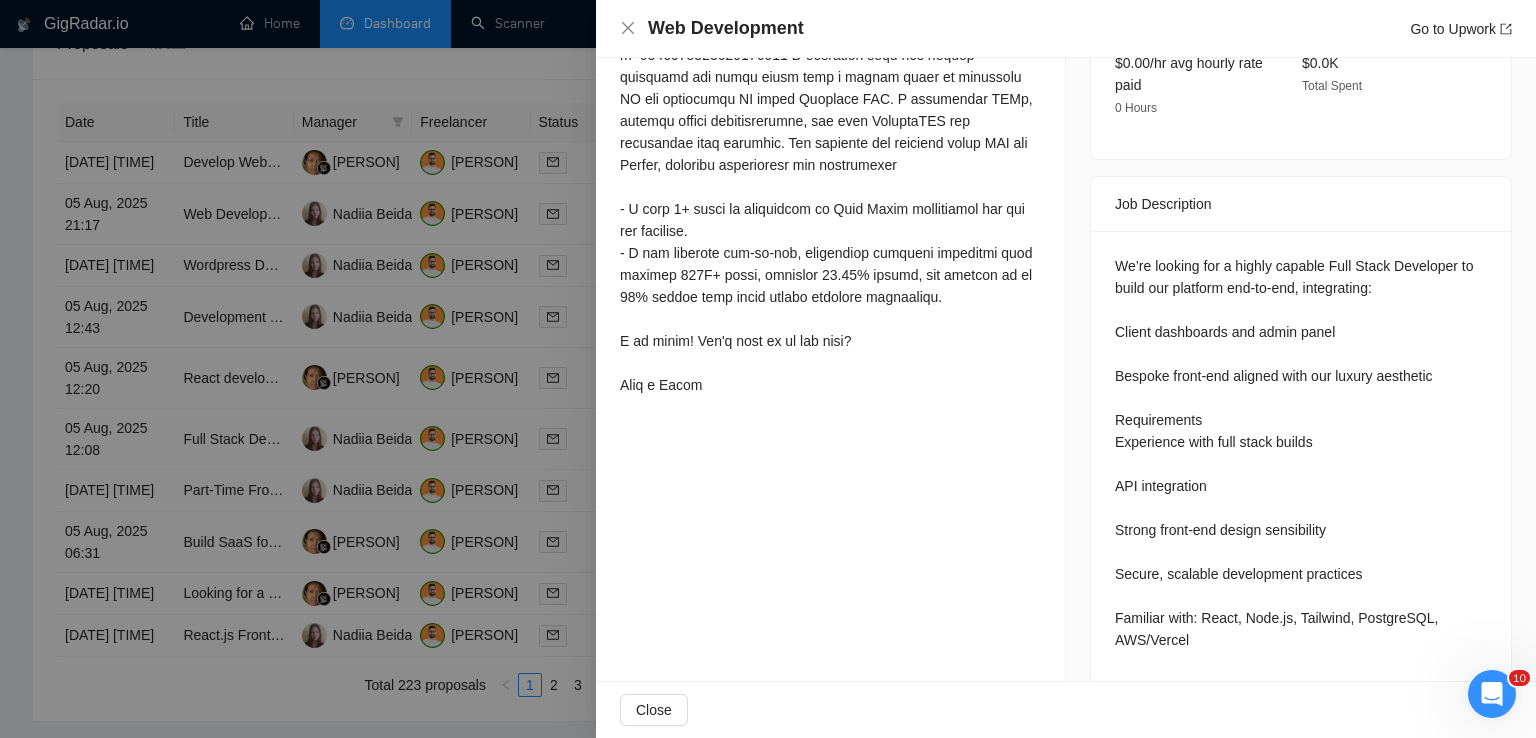 scroll, scrollTop: 673, scrollLeft: 0, axis: vertical 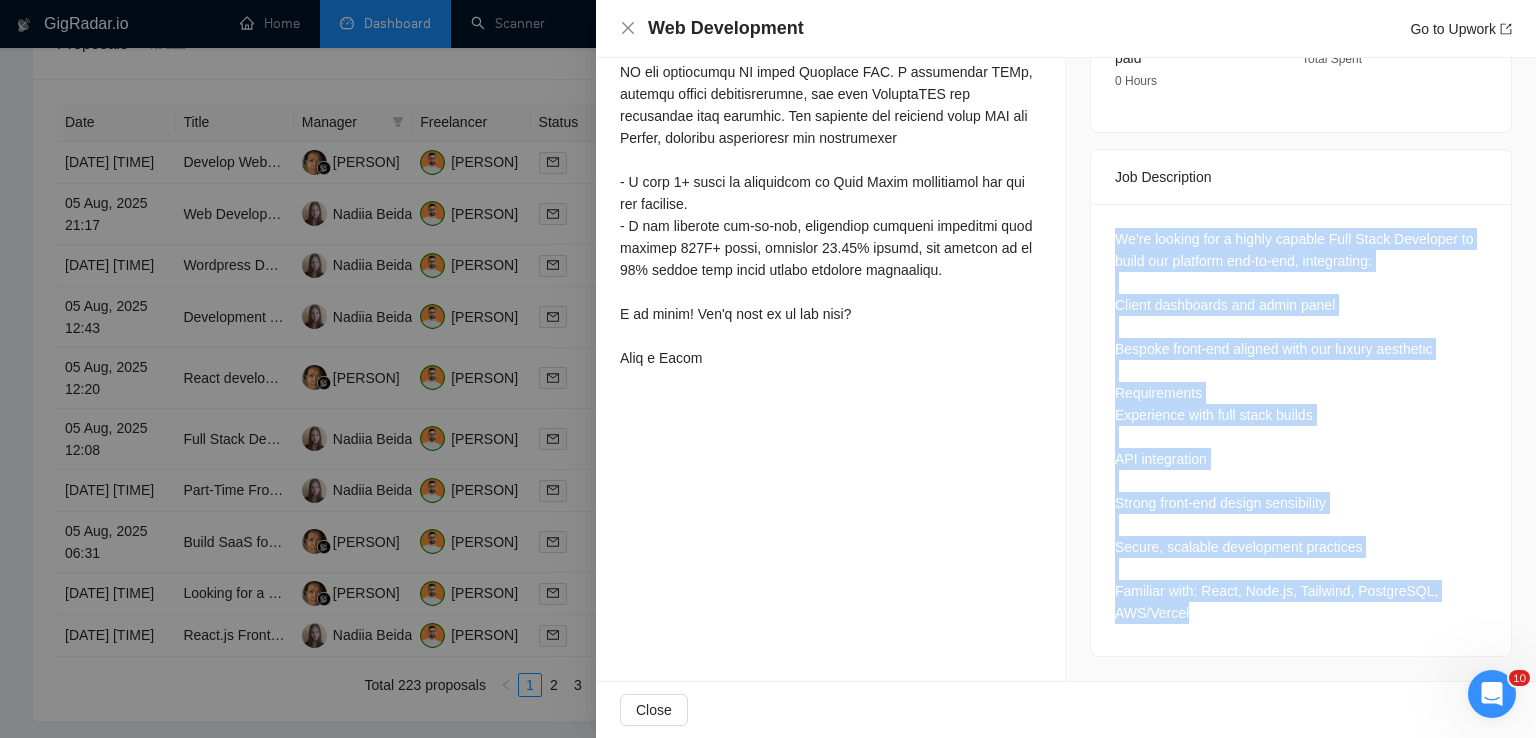 drag, startPoint x: 1110, startPoint y: 266, endPoint x: 1226, endPoint y: 607, distance: 360.19022 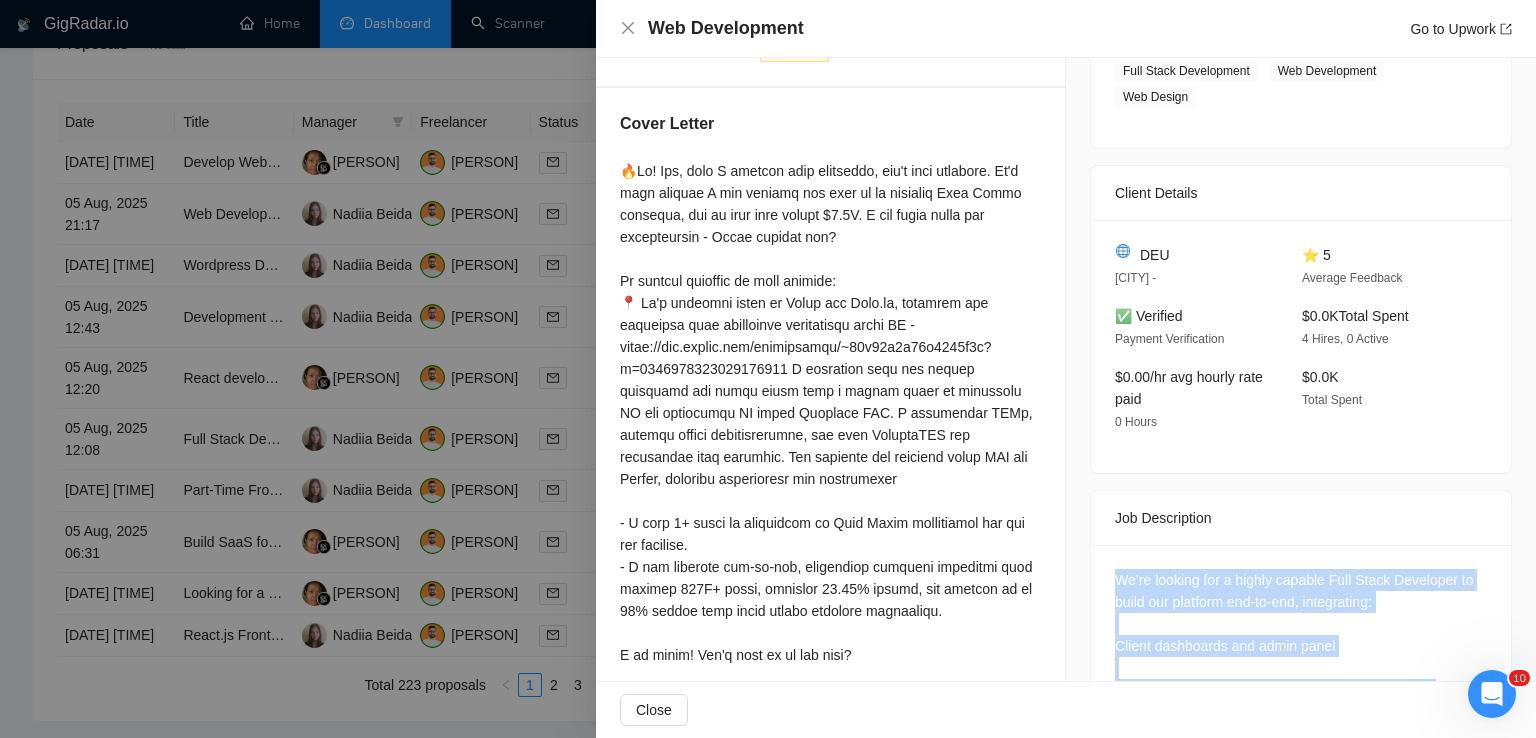 scroll, scrollTop: 166, scrollLeft: 0, axis: vertical 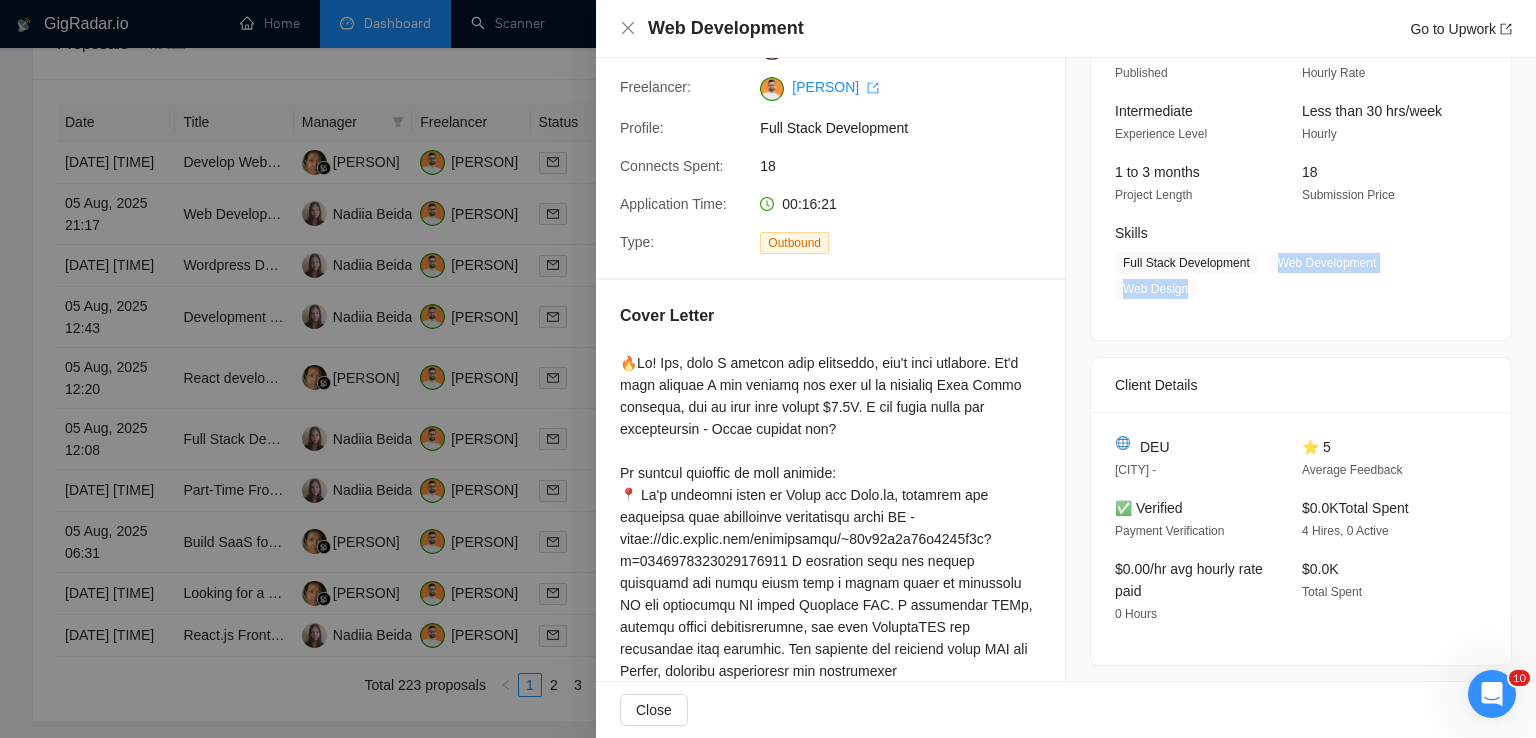 drag, startPoint x: 1264, startPoint y: 265, endPoint x: 1185, endPoint y: 289, distance: 82.565125 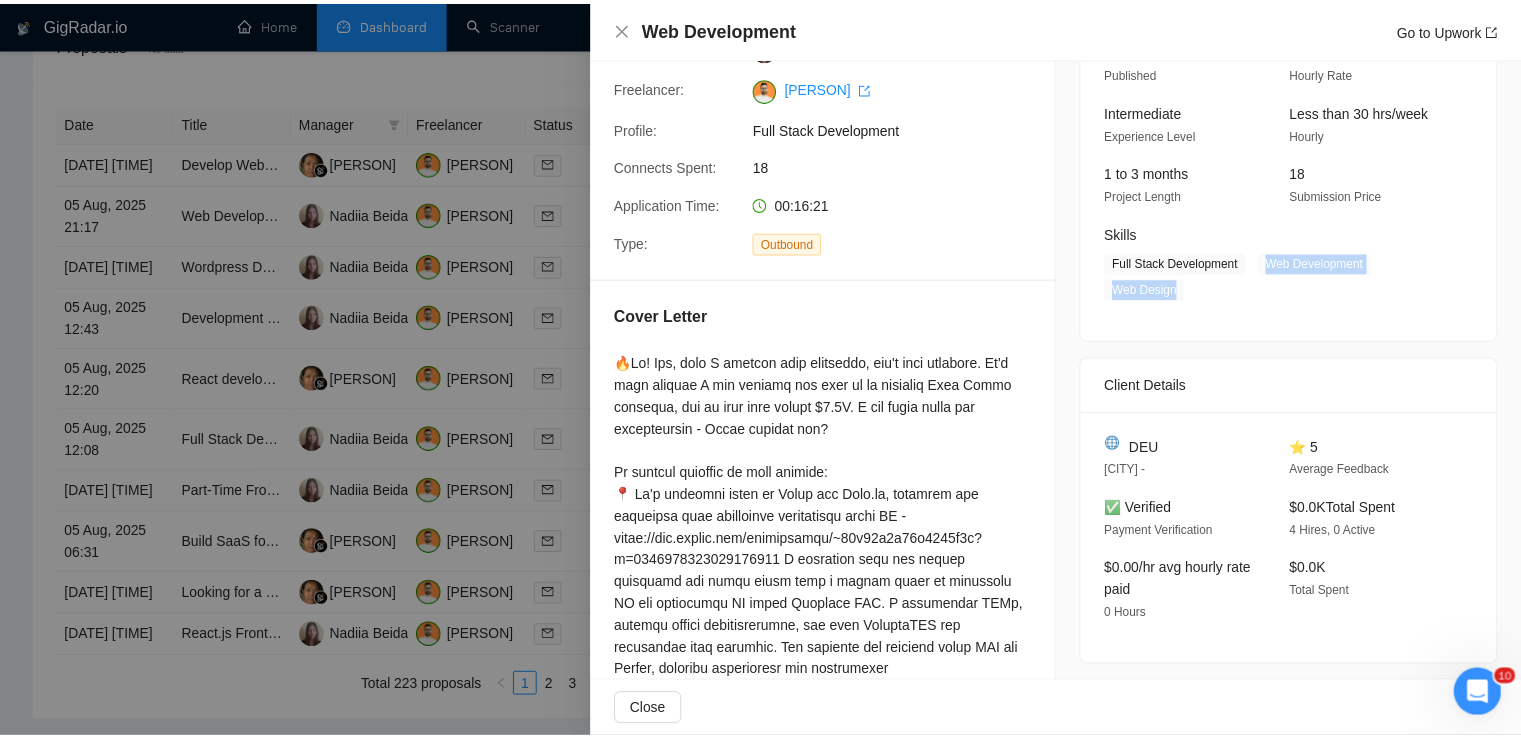 scroll, scrollTop: 0, scrollLeft: 0, axis: both 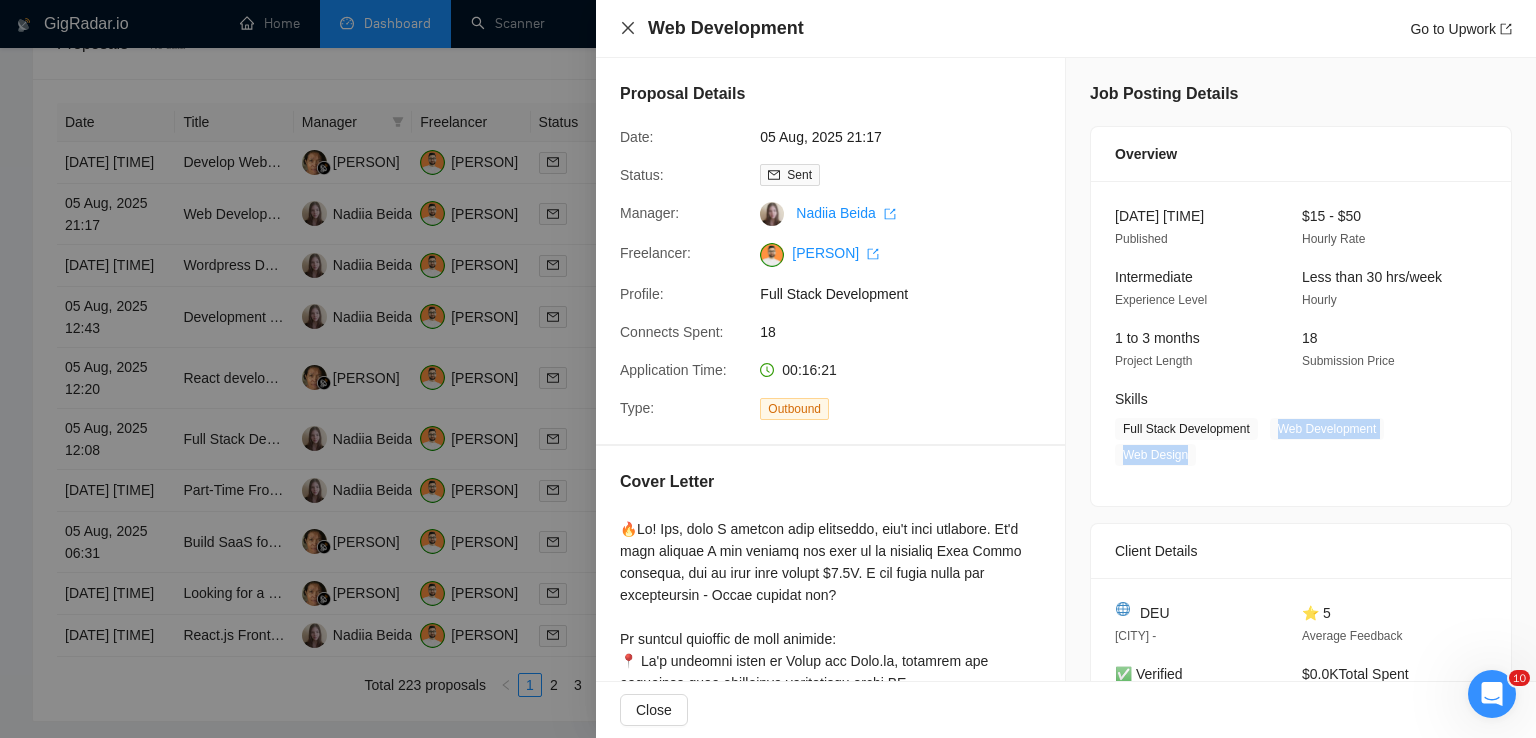 click 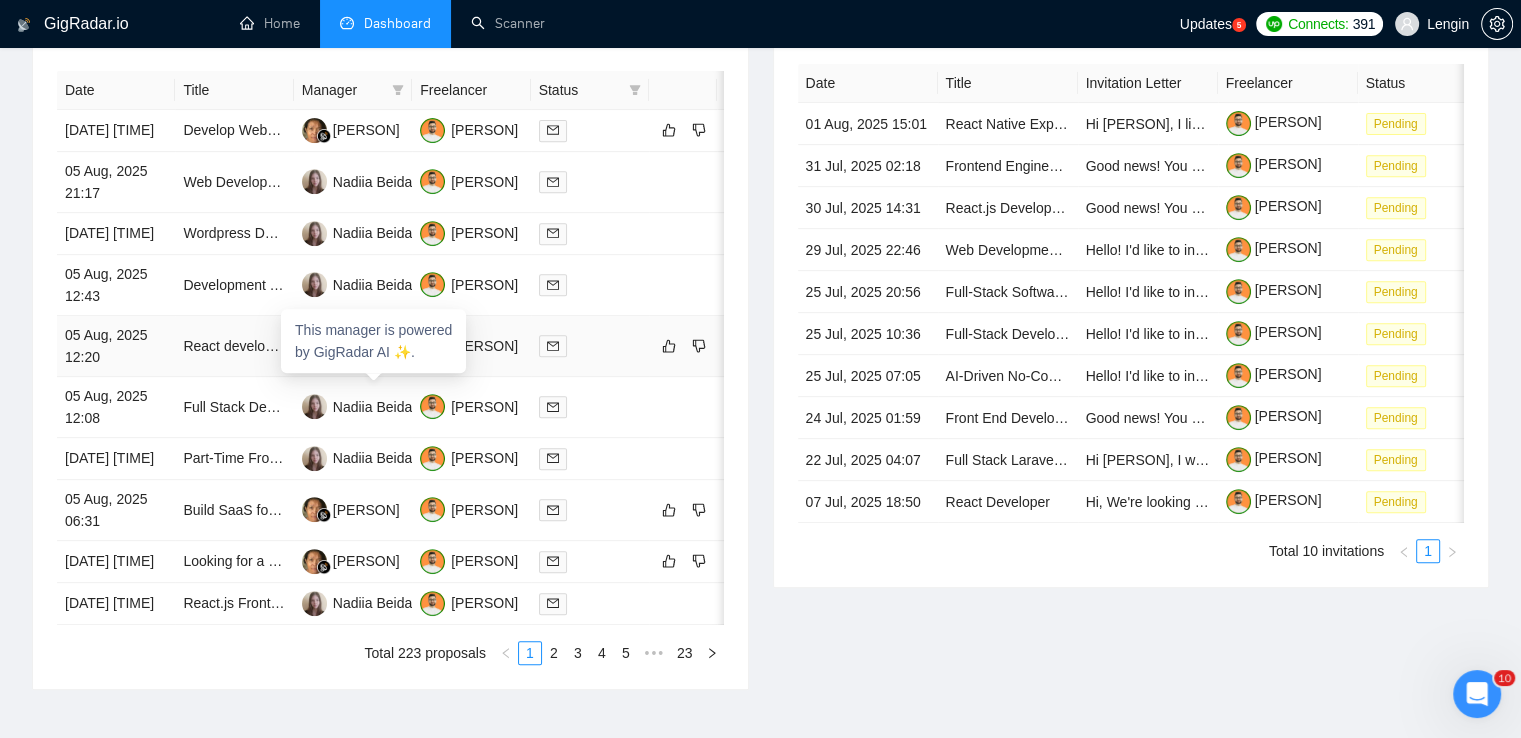 scroll, scrollTop: 808, scrollLeft: 0, axis: vertical 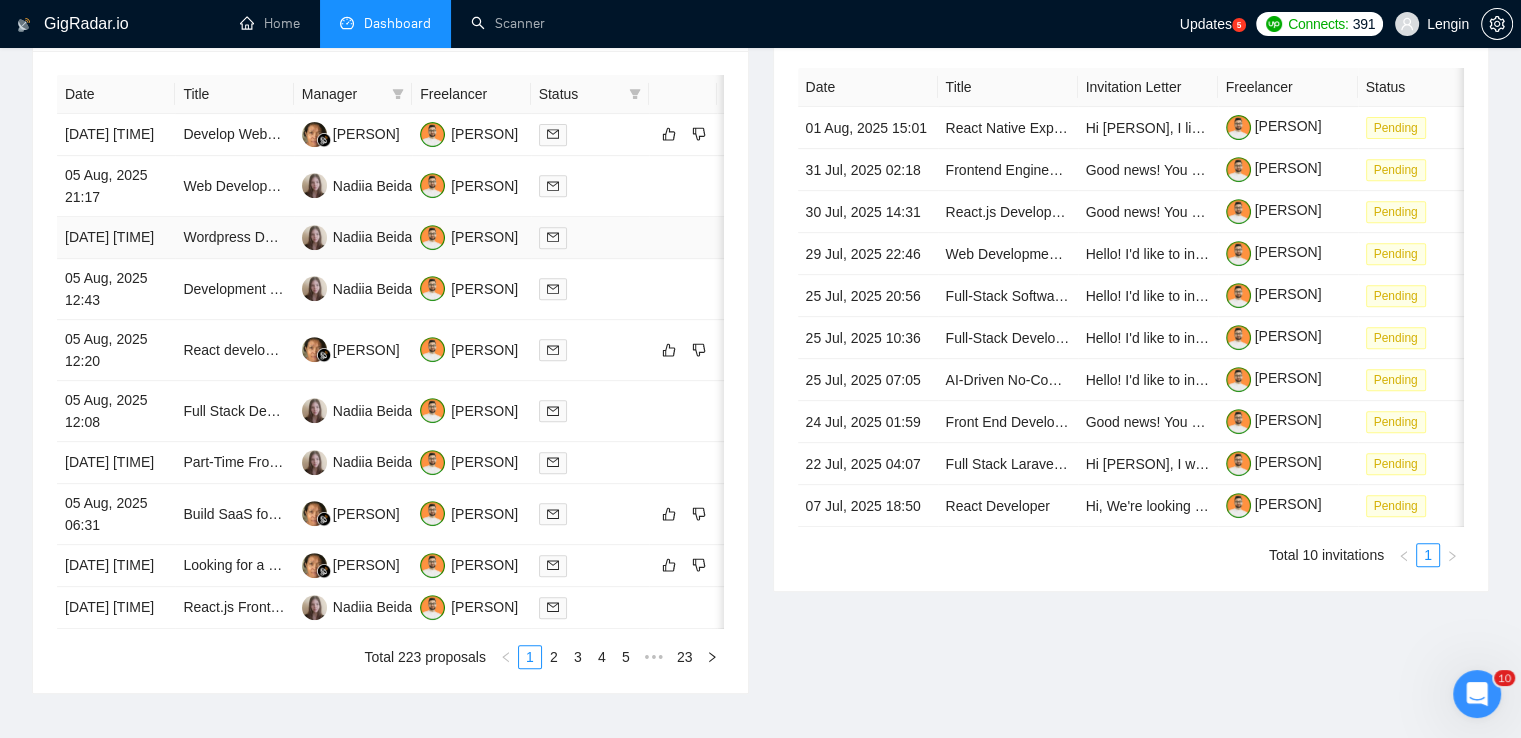 click on "Wordpress Dev projects" at bounding box center (234, 238) 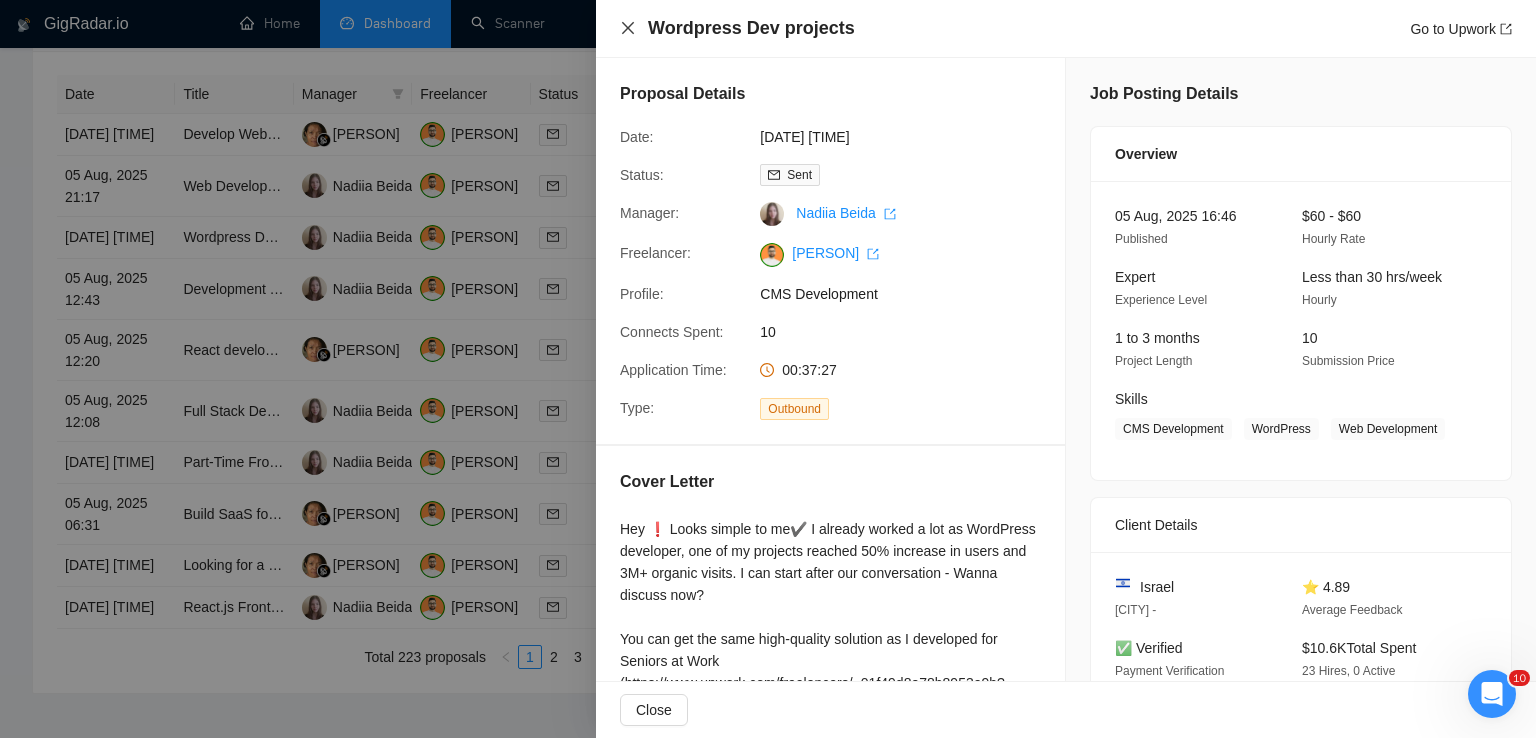 click 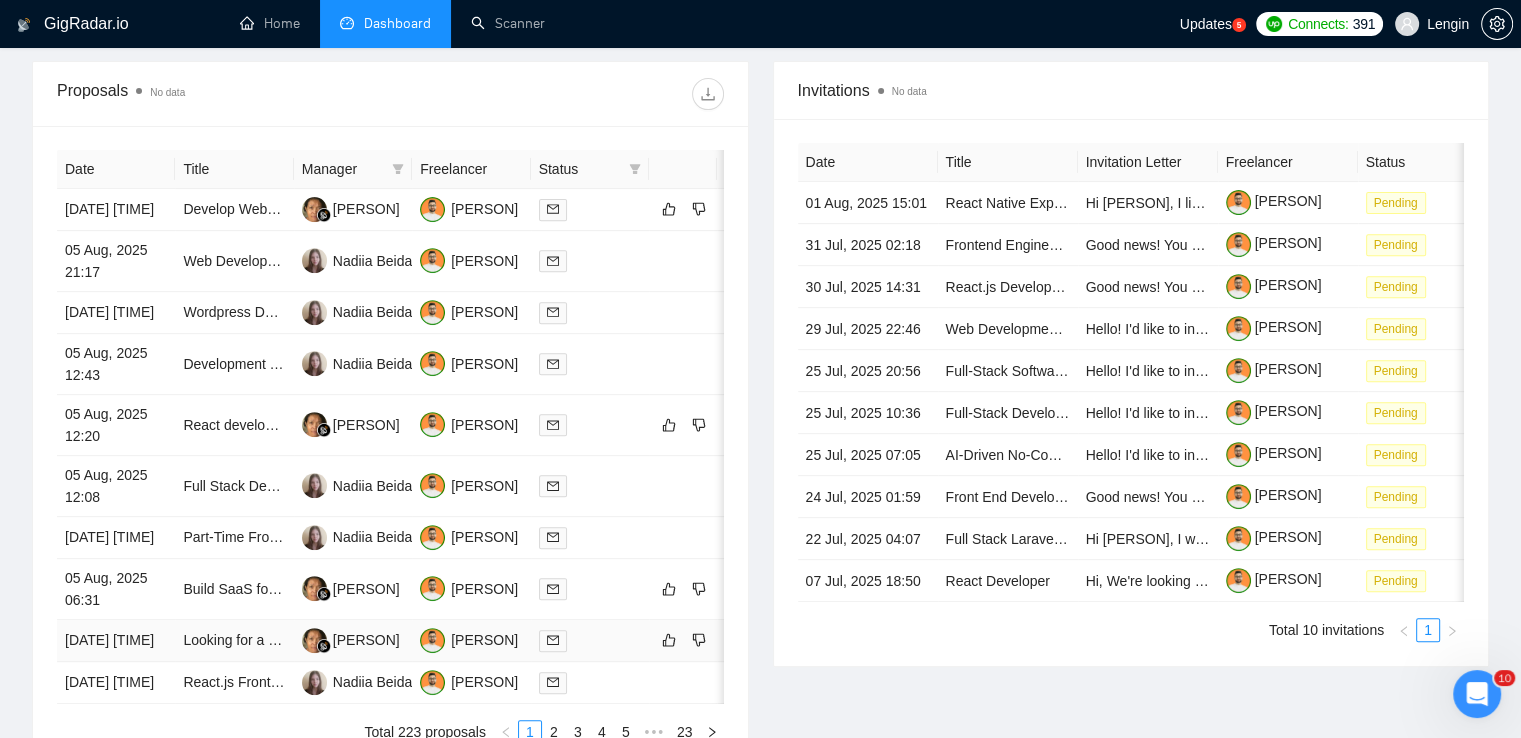 scroll, scrollTop: 732, scrollLeft: 0, axis: vertical 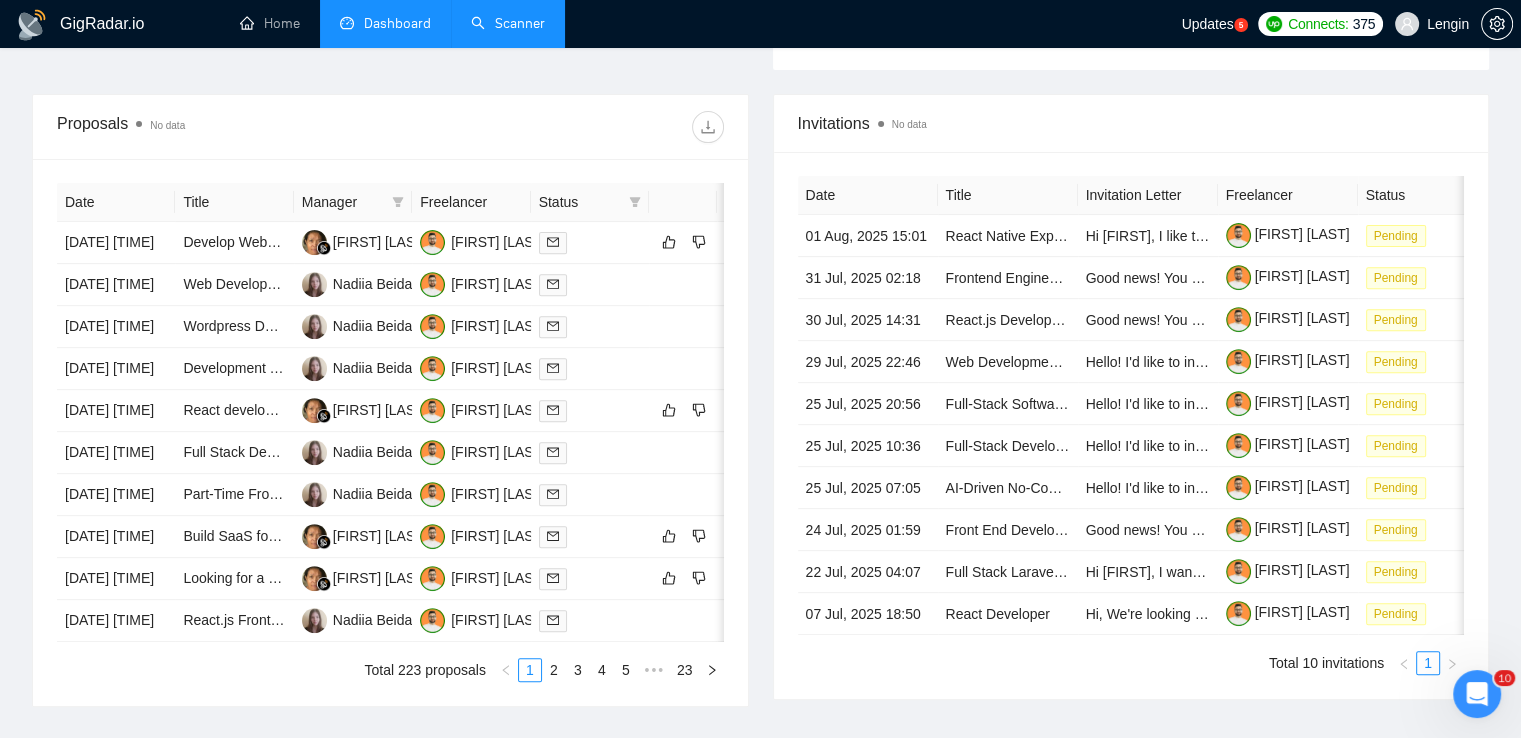 click on "Scanner" at bounding box center [508, 23] 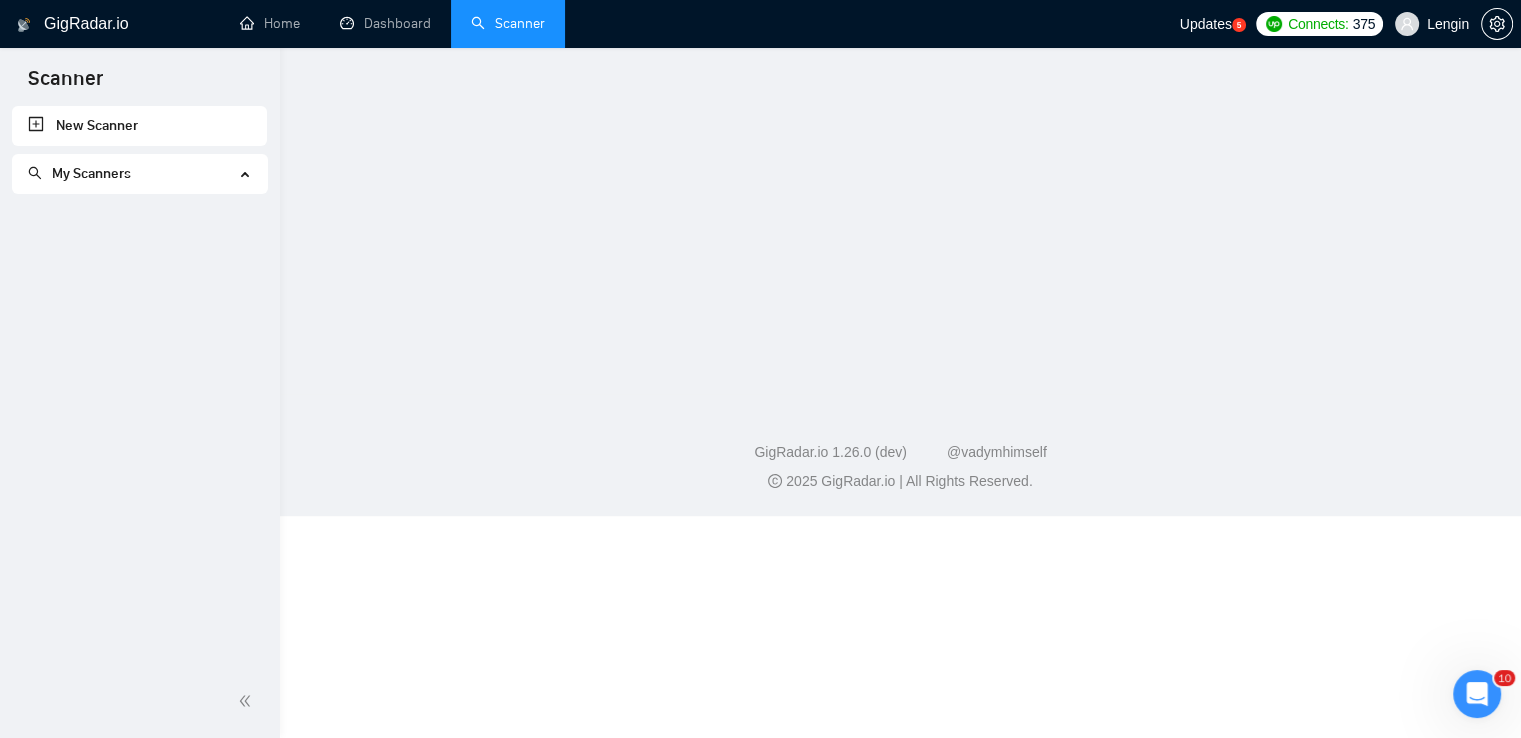 scroll, scrollTop: 0, scrollLeft: 0, axis: both 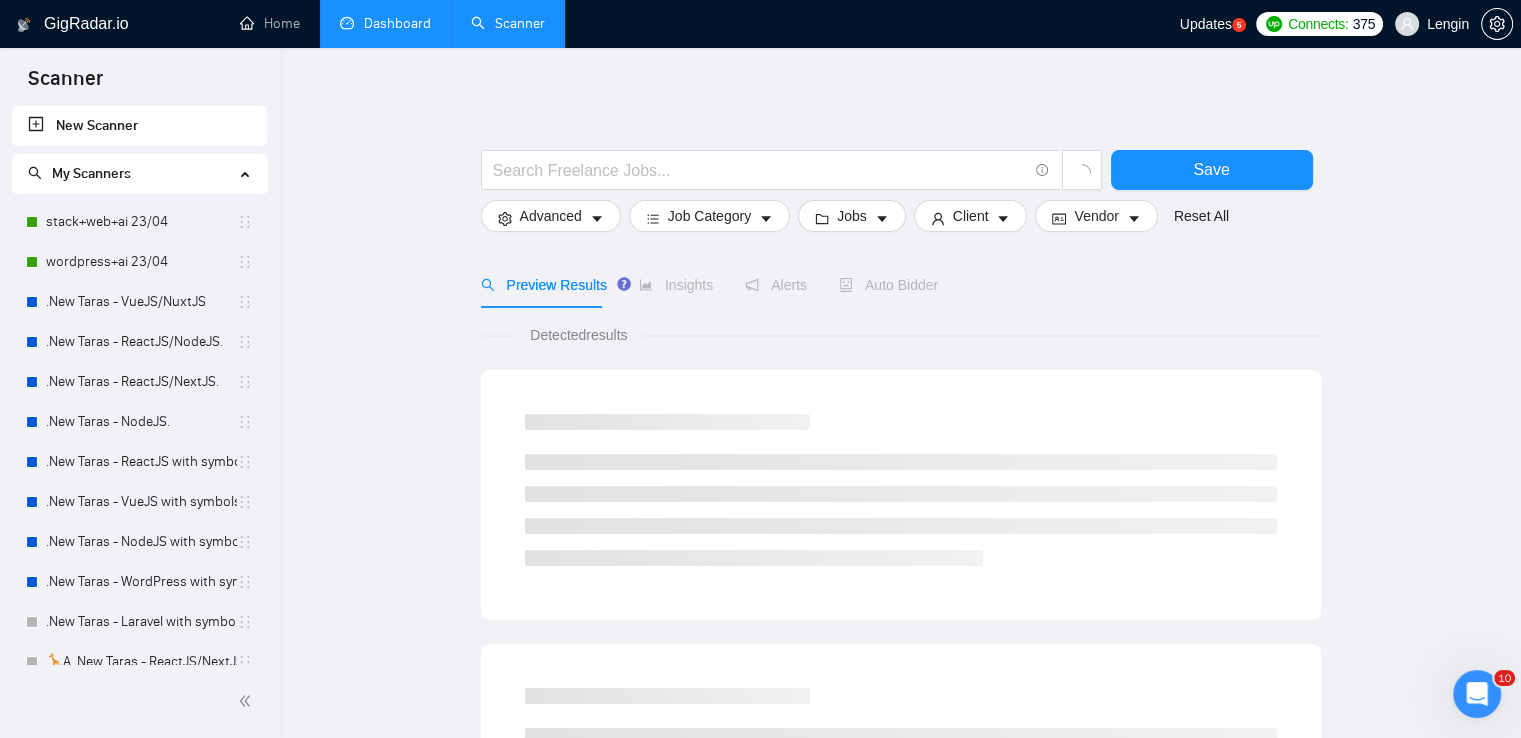 click on "Dashboard" at bounding box center [385, 23] 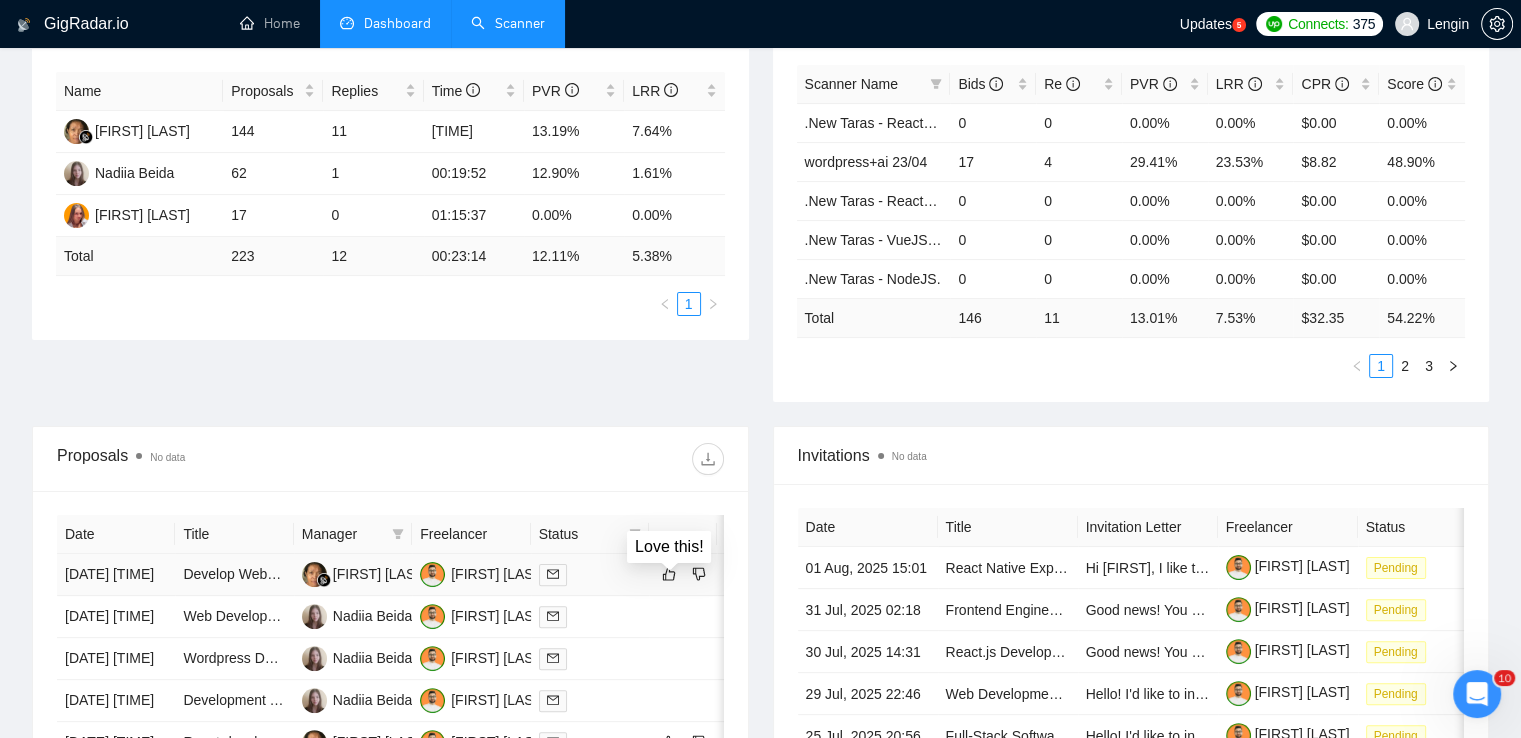 scroll, scrollTop: 22, scrollLeft: 0, axis: vertical 